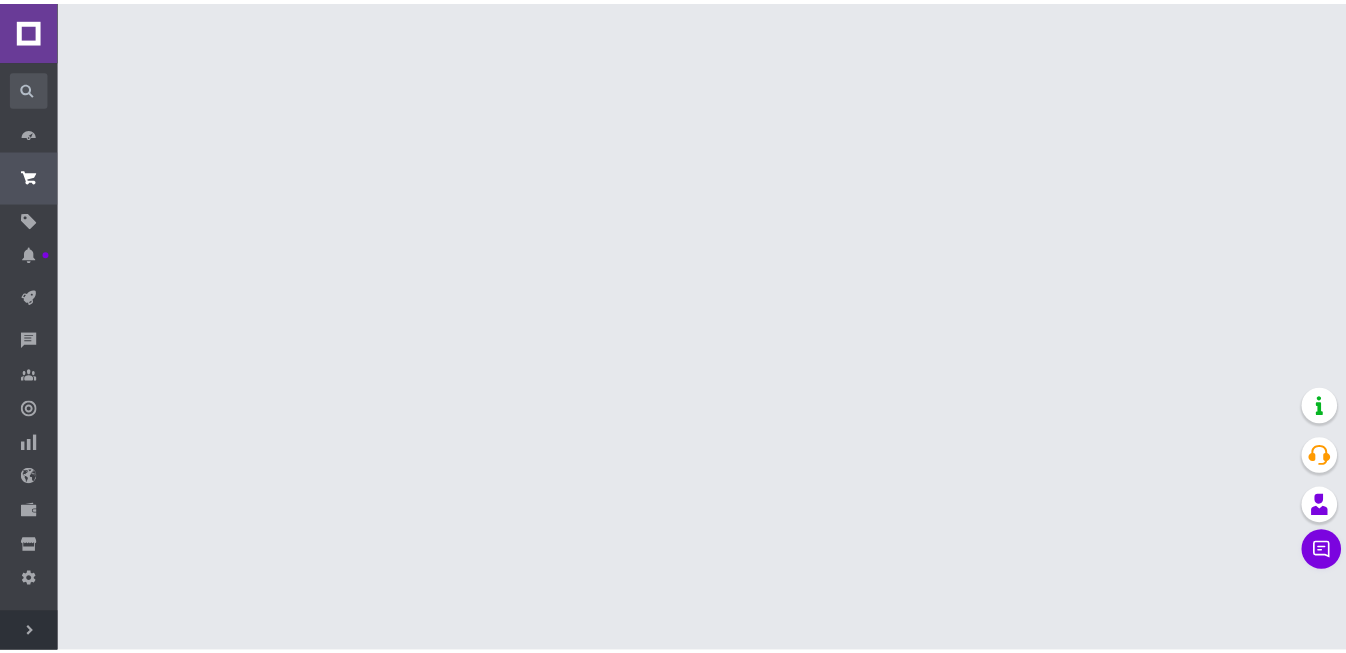 scroll, scrollTop: 0, scrollLeft: 0, axis: both 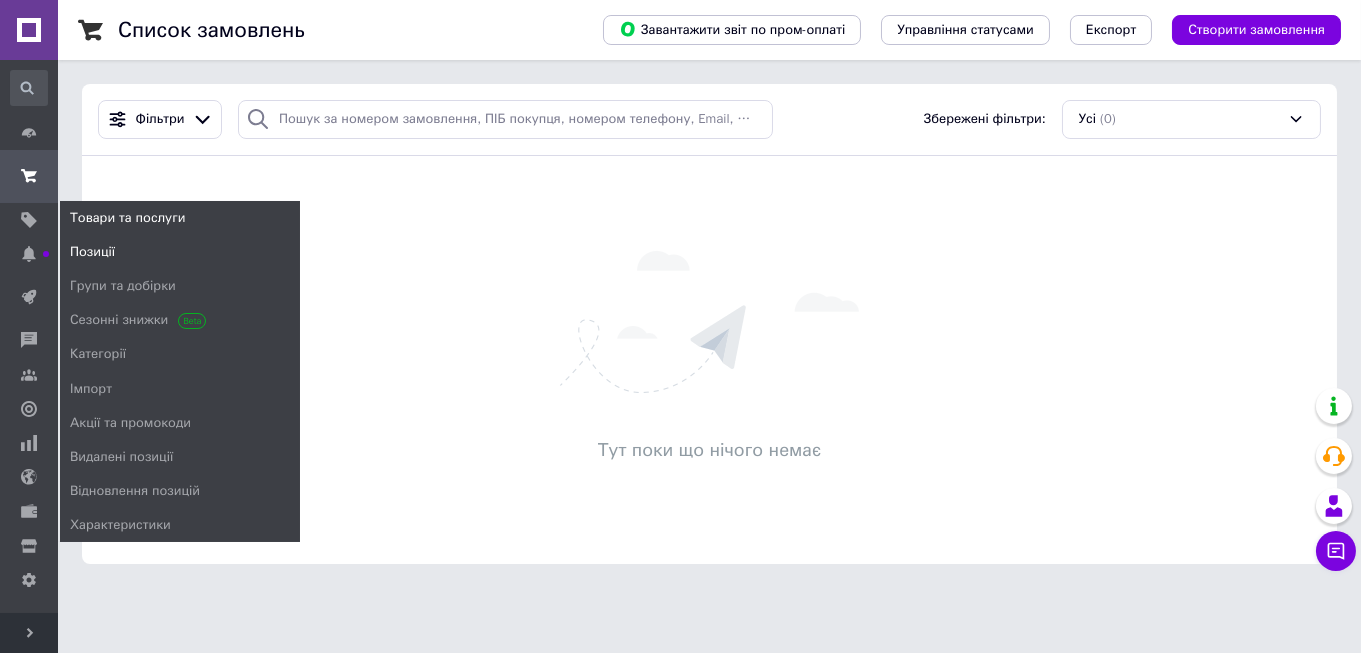 click on "Позиції" at bounding box center (92, 252) 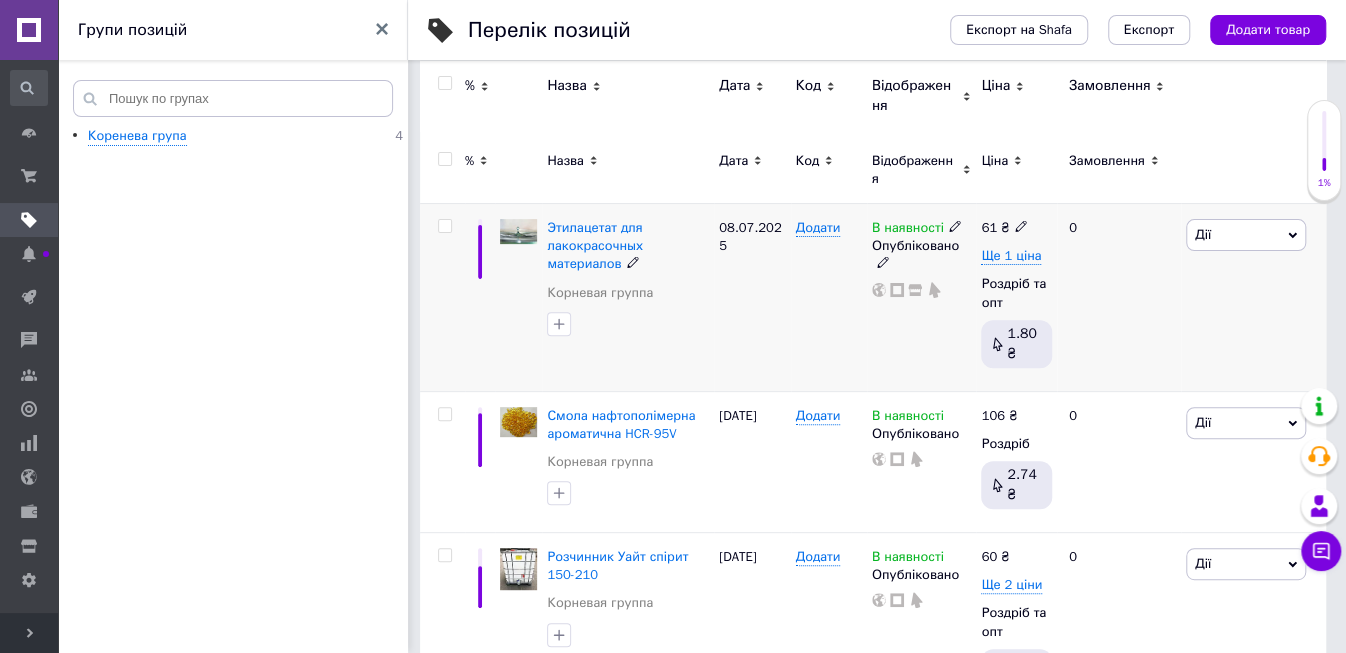 scroll, scrollTop: 503, scrollLeft: 0, axis: vertical 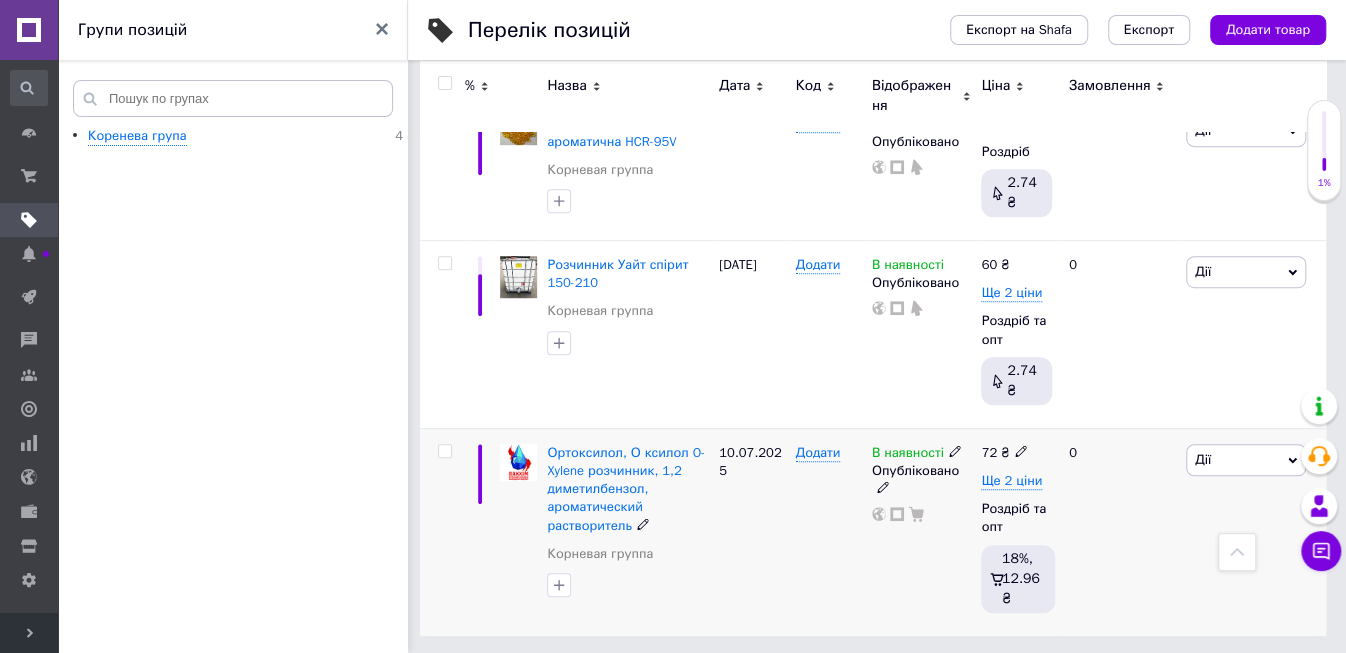 click 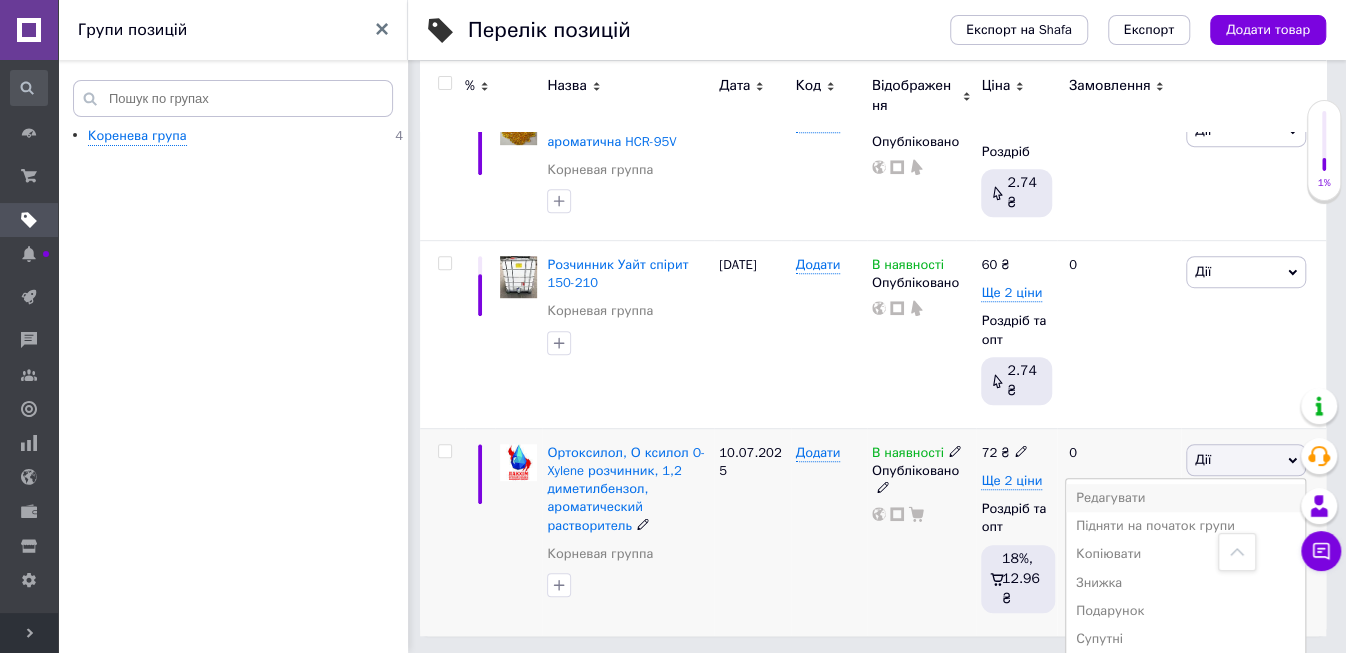click on "Редагувати" at bounding box center (1185, 498) 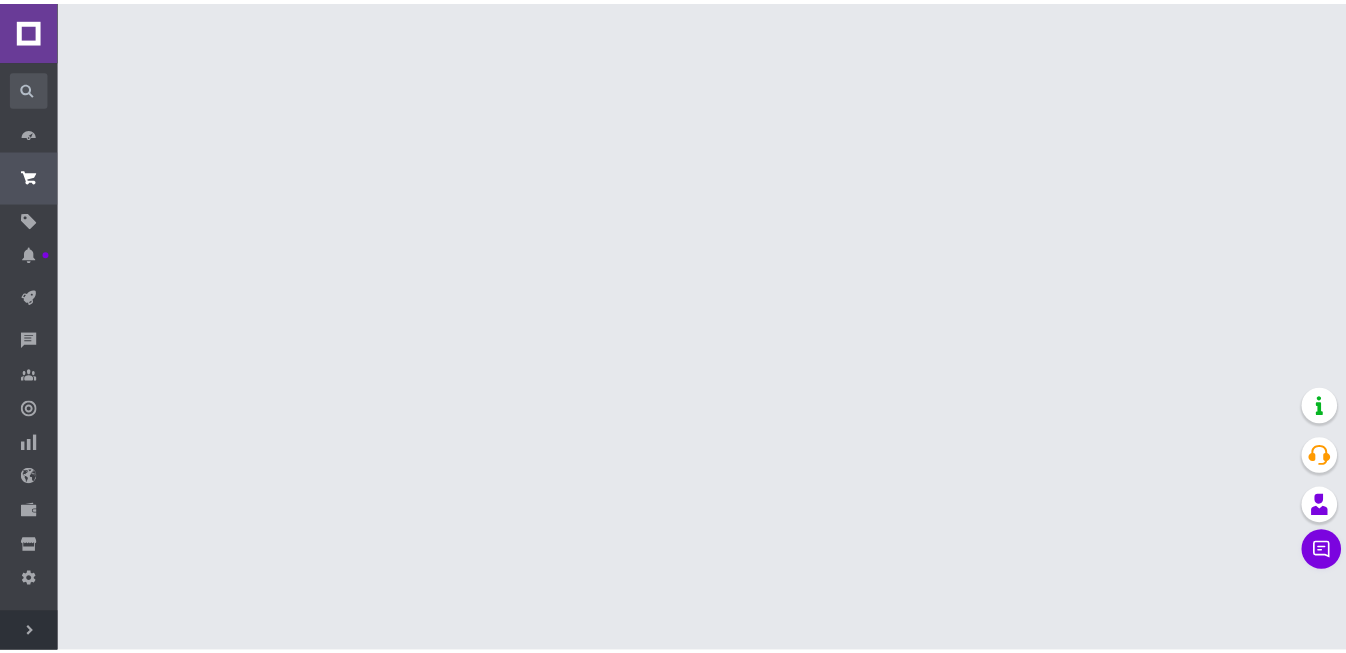 scroll, scrollTop: 0, scrollLeft: 0, axis: both 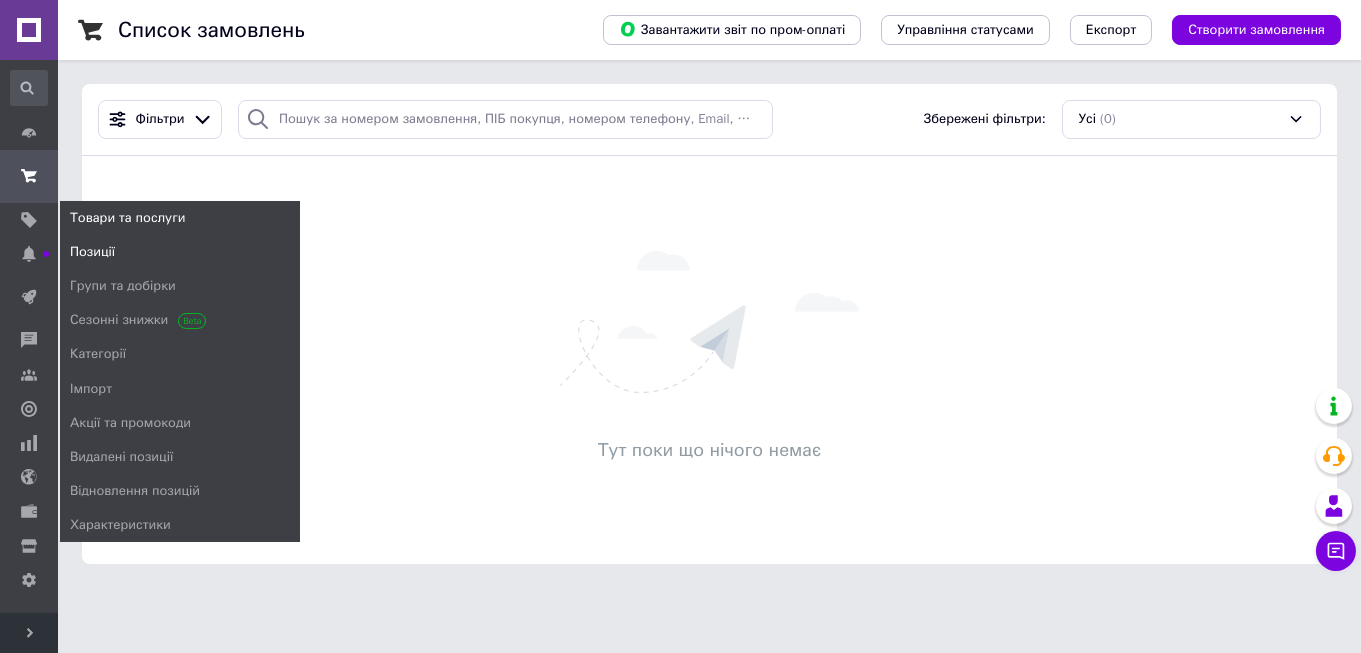 click on "Позиції" at bounding box center (92, 252) 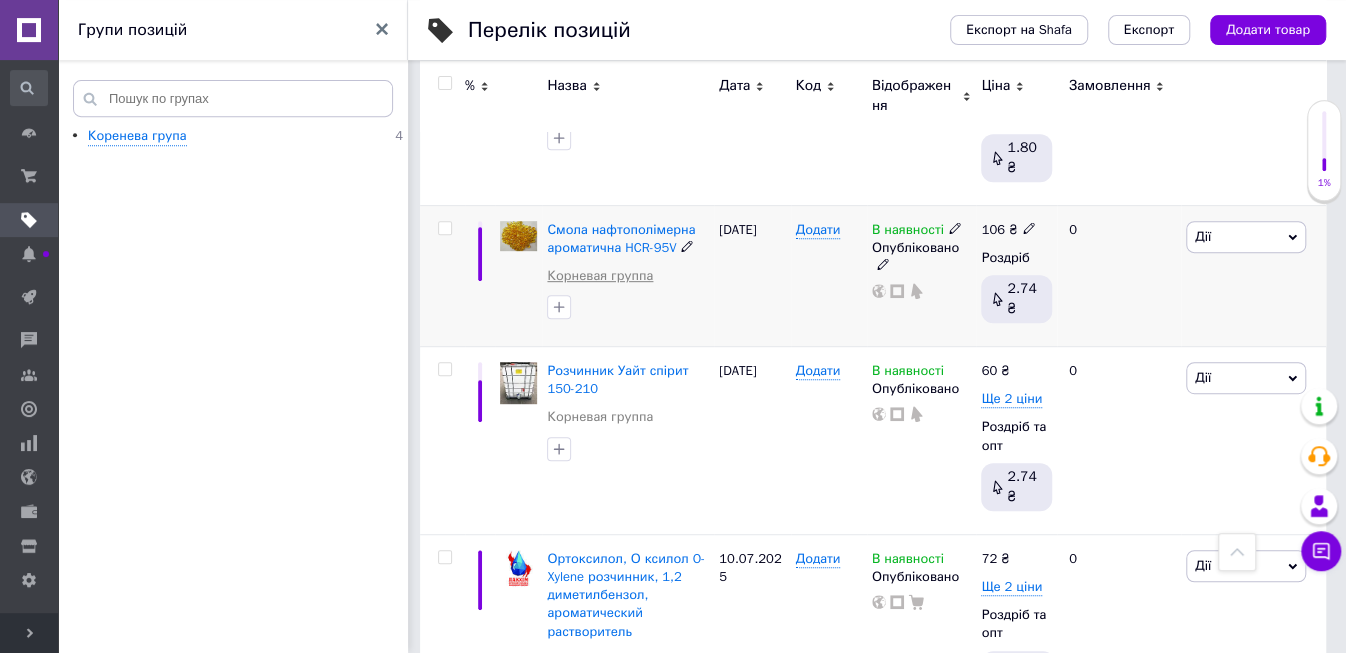 scroll, scrollTop: 292, scrollLeft: 0, axis: vertical 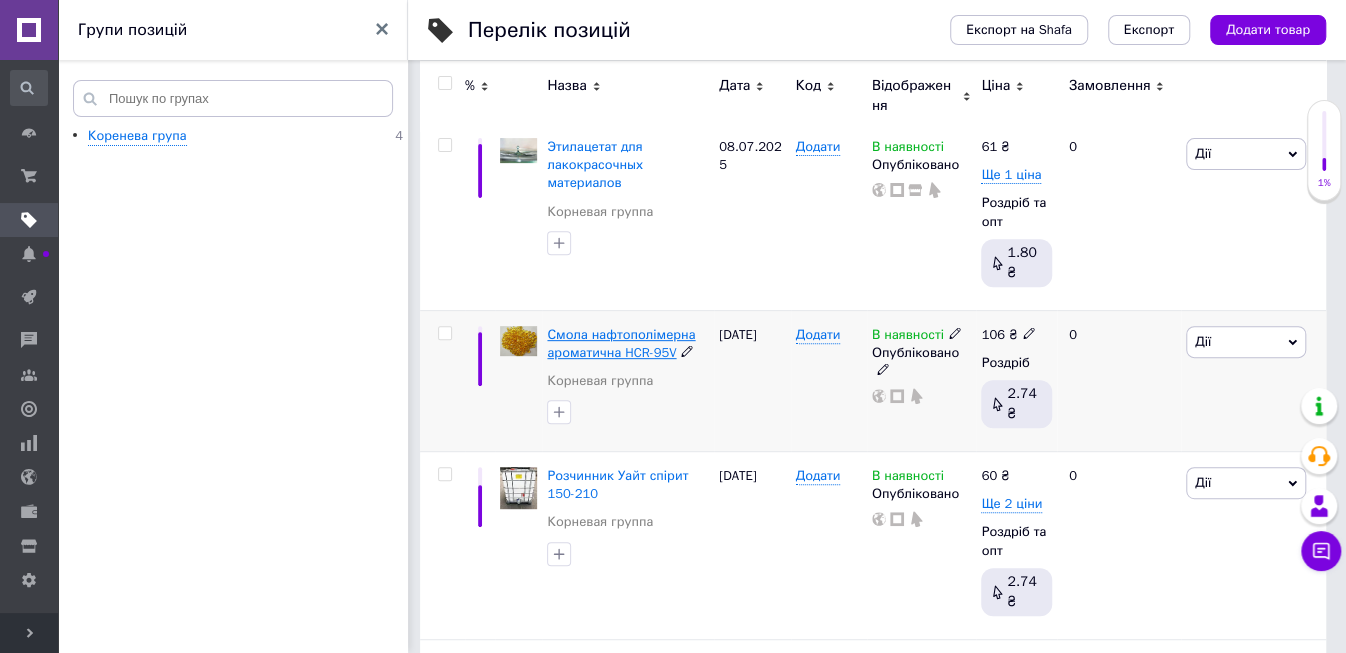 click on "Смола нафтополімерна ароматична HCR-95V" at bounding box center [621, 343] 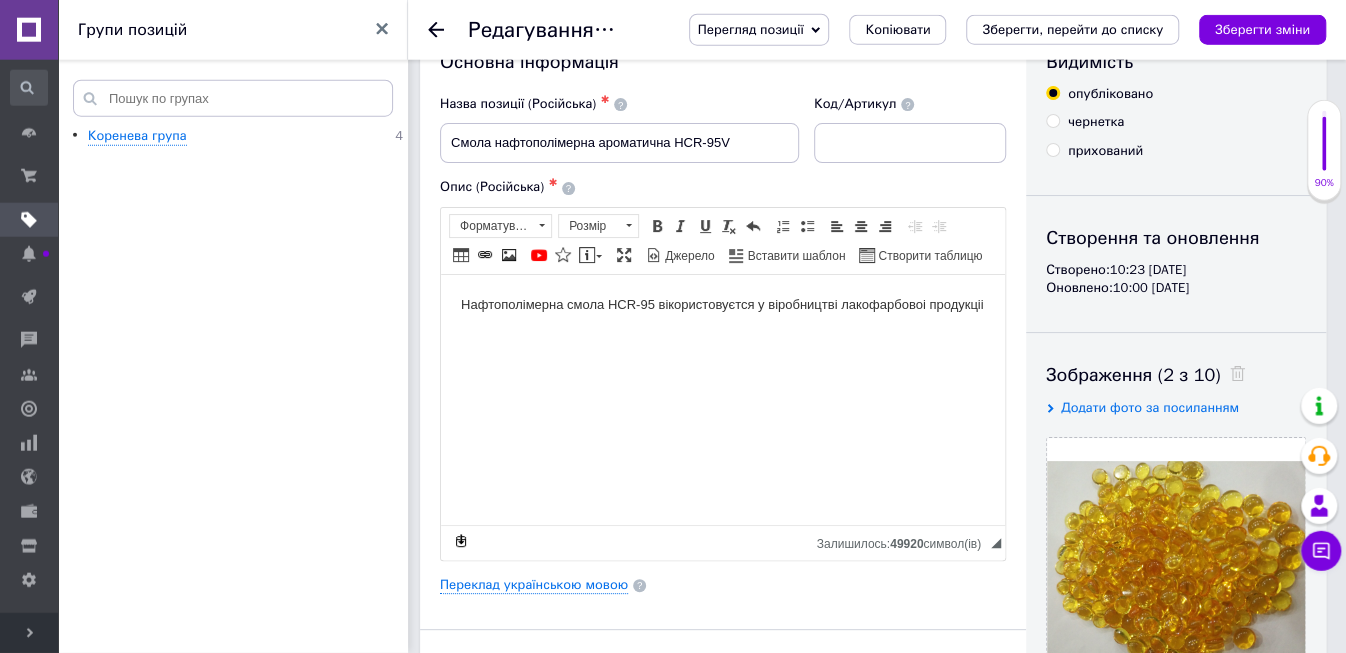 scroll, scrollTop: 105, scrollLeft: 0, axis: vertical 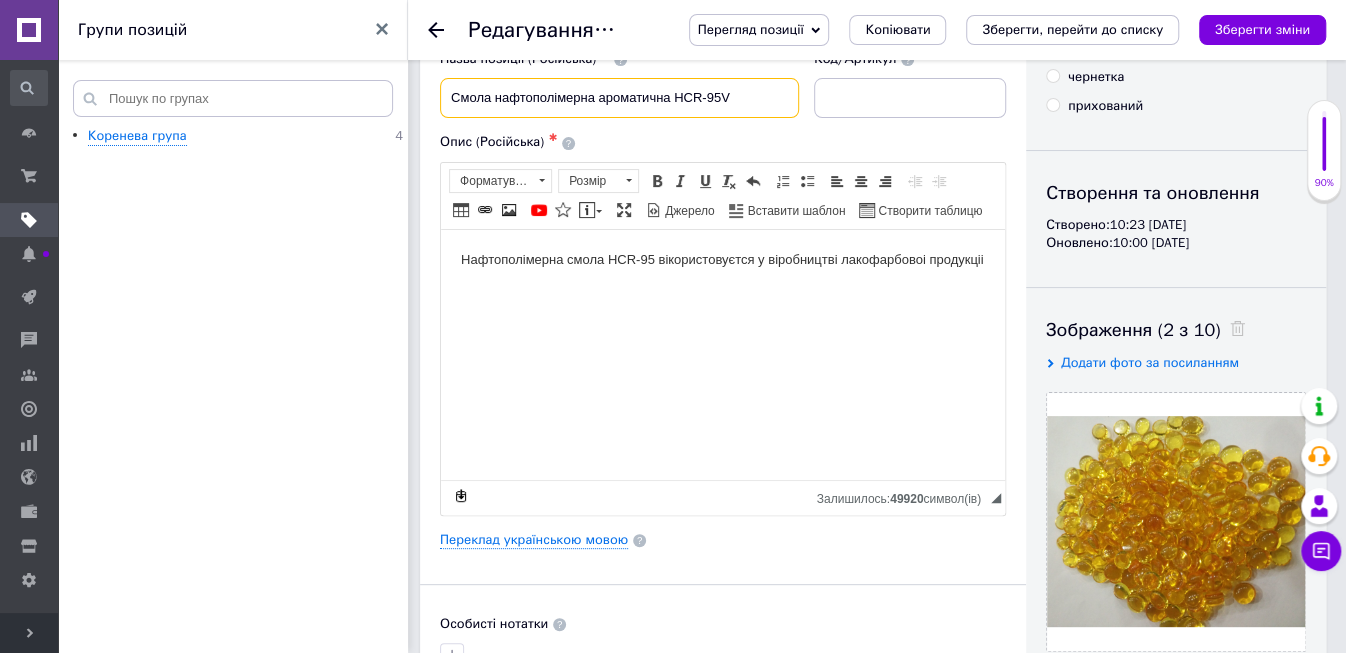 click on "Смола нафтополімерна ароматична HCR-95V" at bounding box center (619, 98) 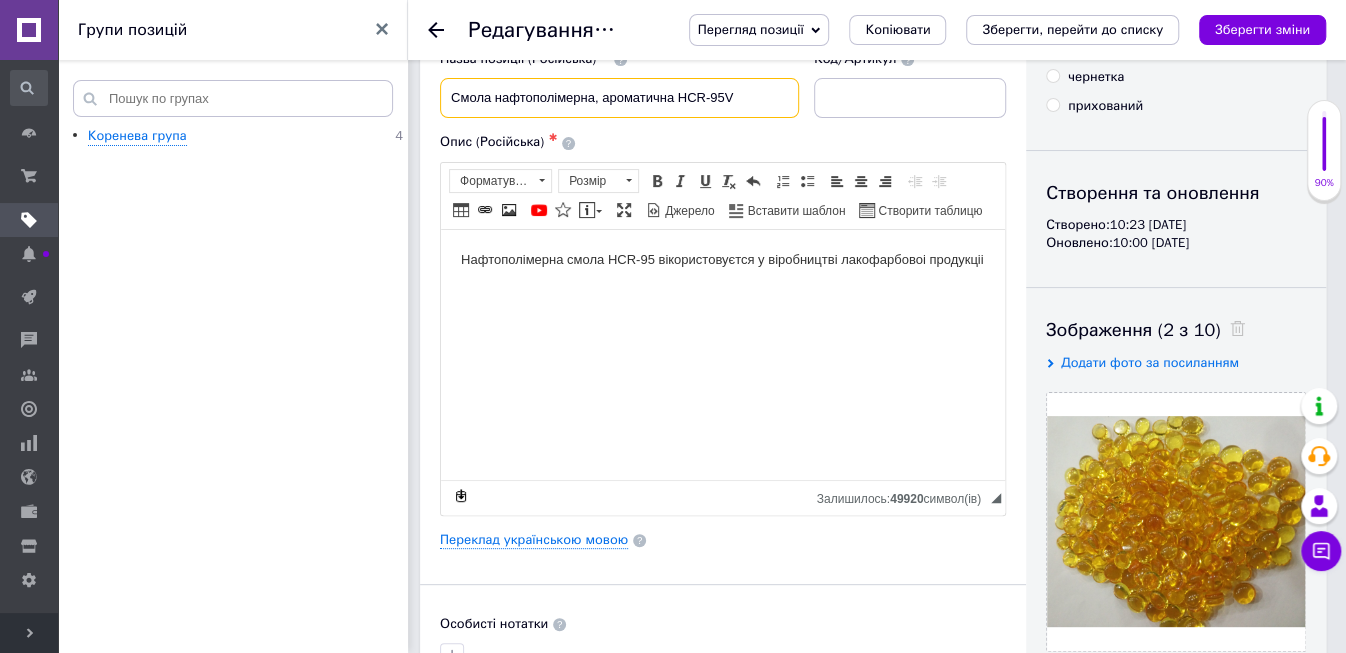 click on "Смола нафтополімерна, ароматична HCR-95V" at bounding box center [619, 98] 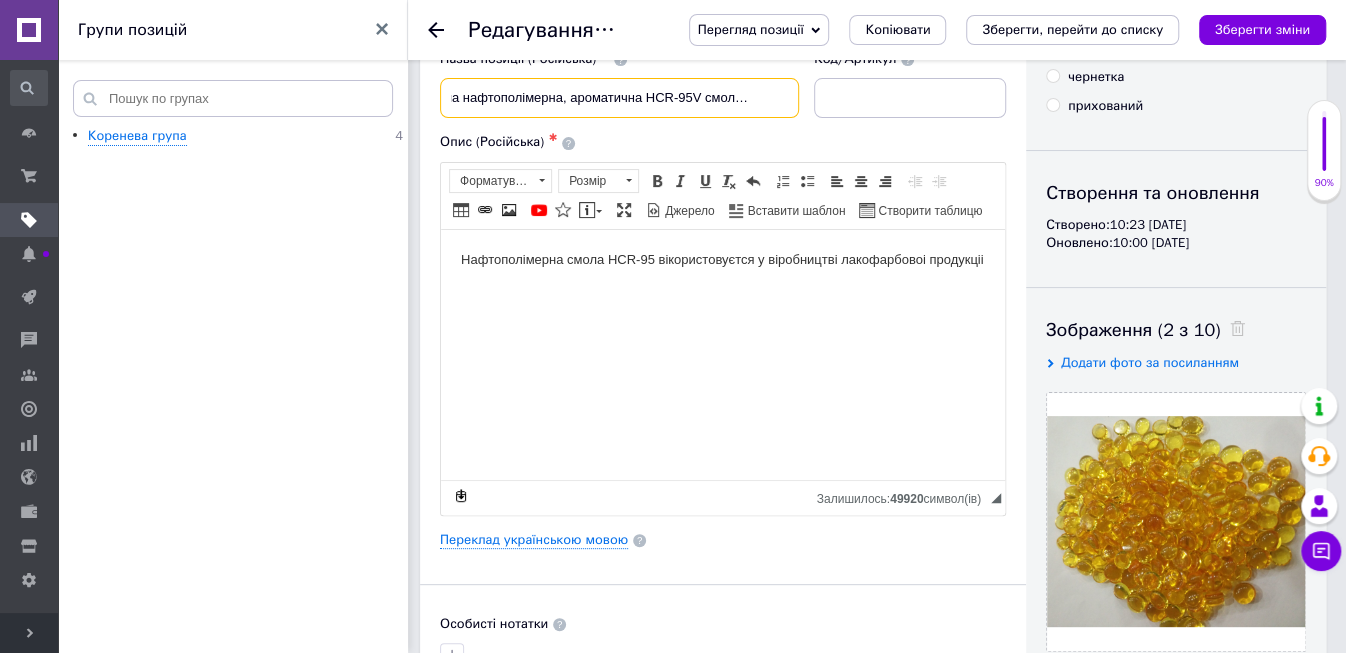scroll, scrollTop: 0, scrollLeft: 38, axis: horizontal 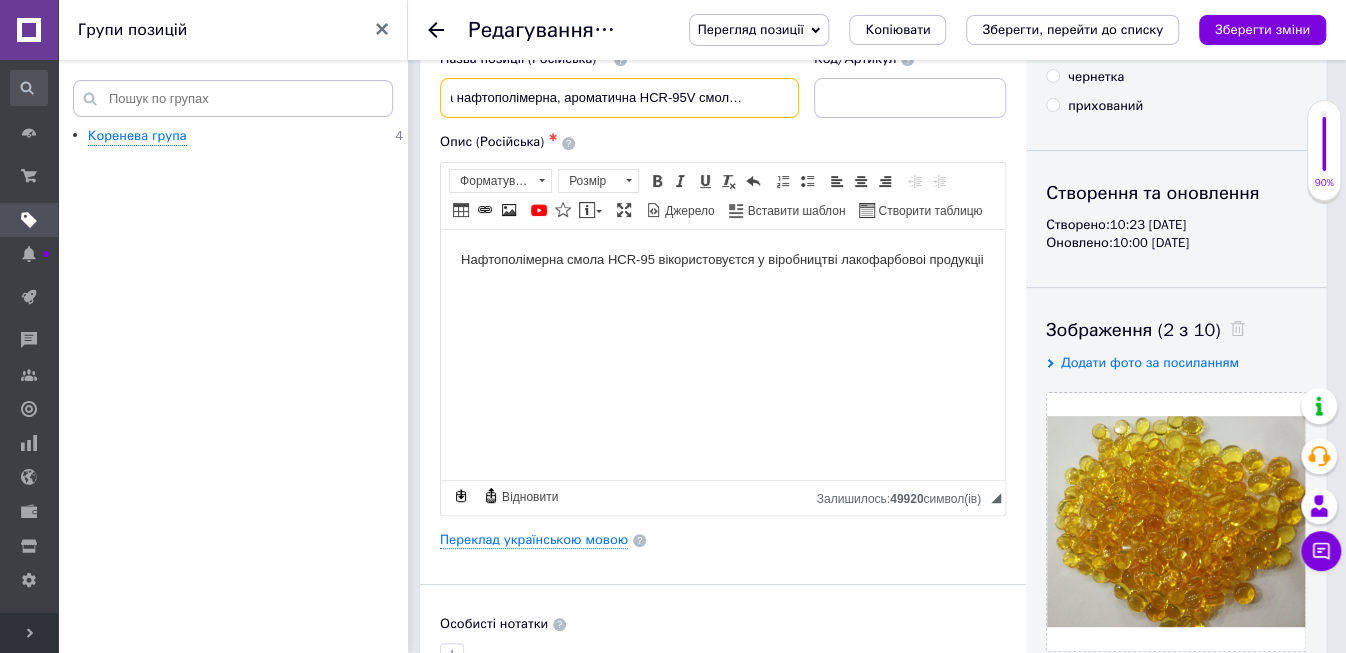 click on "Смола нафтополімерна, ароматична HCR-95V смола для лаков" at bounding box center [619, 98] 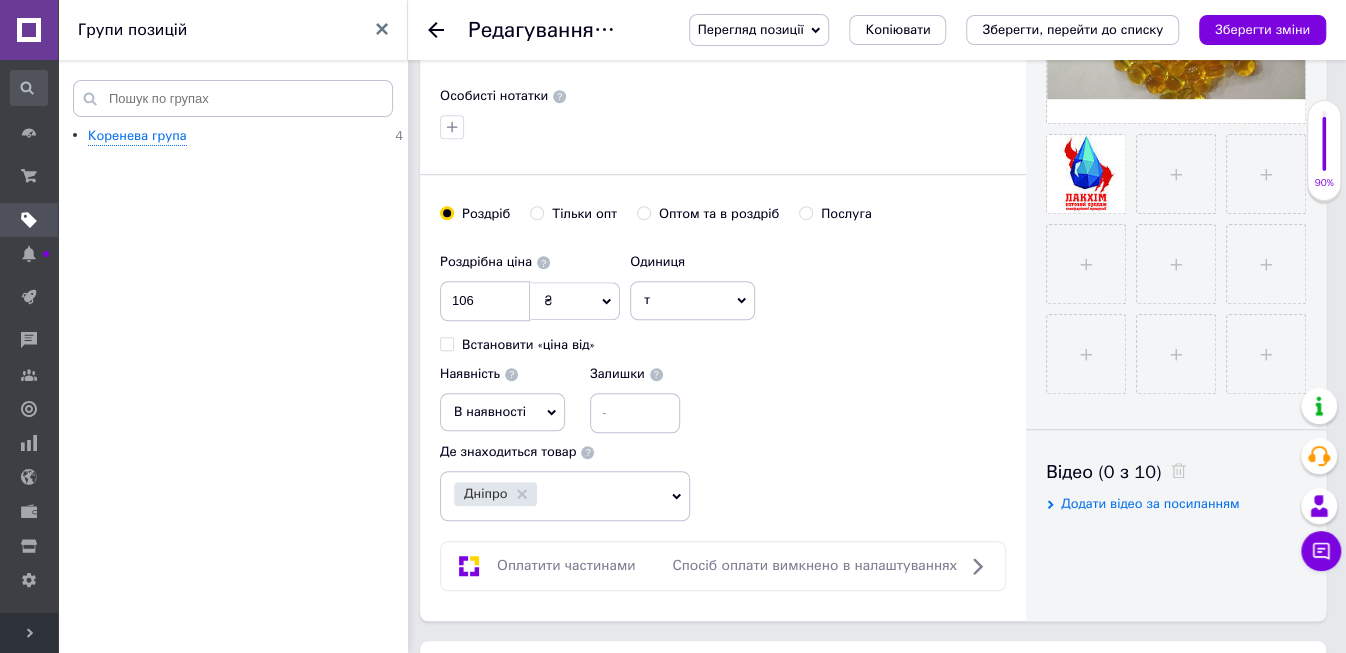 scroll, scrollTop: 1056, scrollLeft: 0, axis: vertical 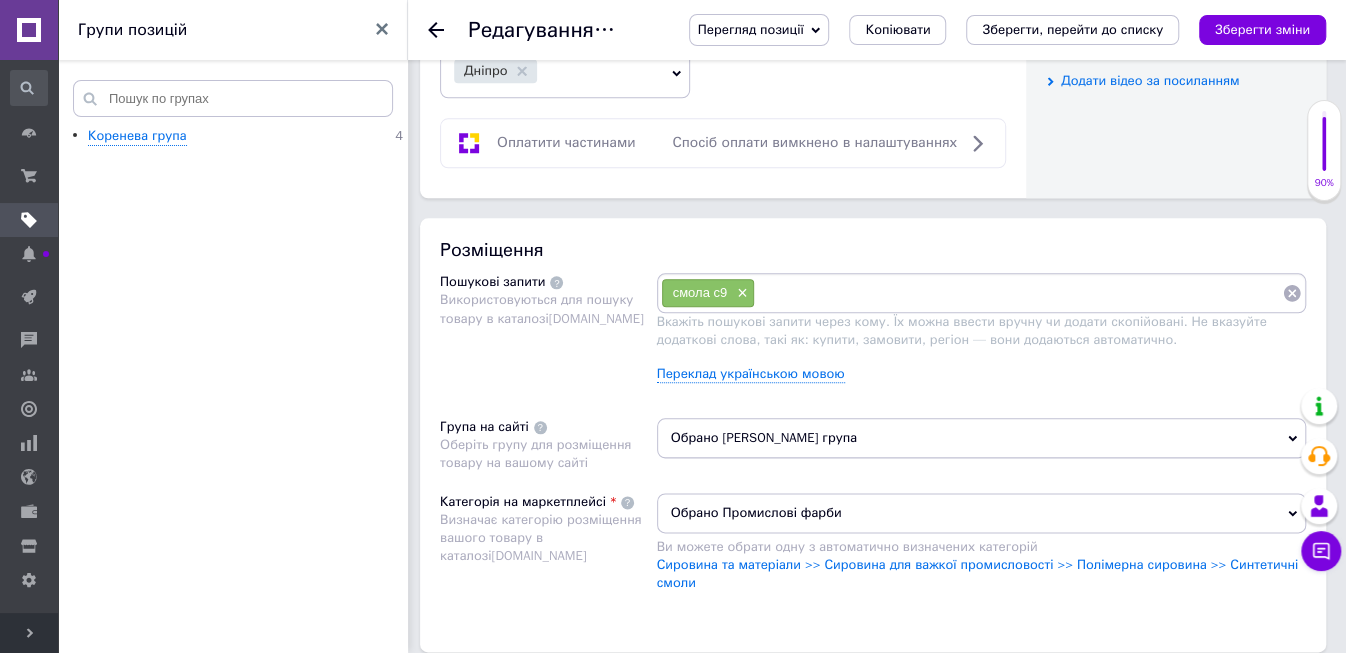 type on "Смола нафтополімерна, ароматична HCR-95V, смола для лаков" 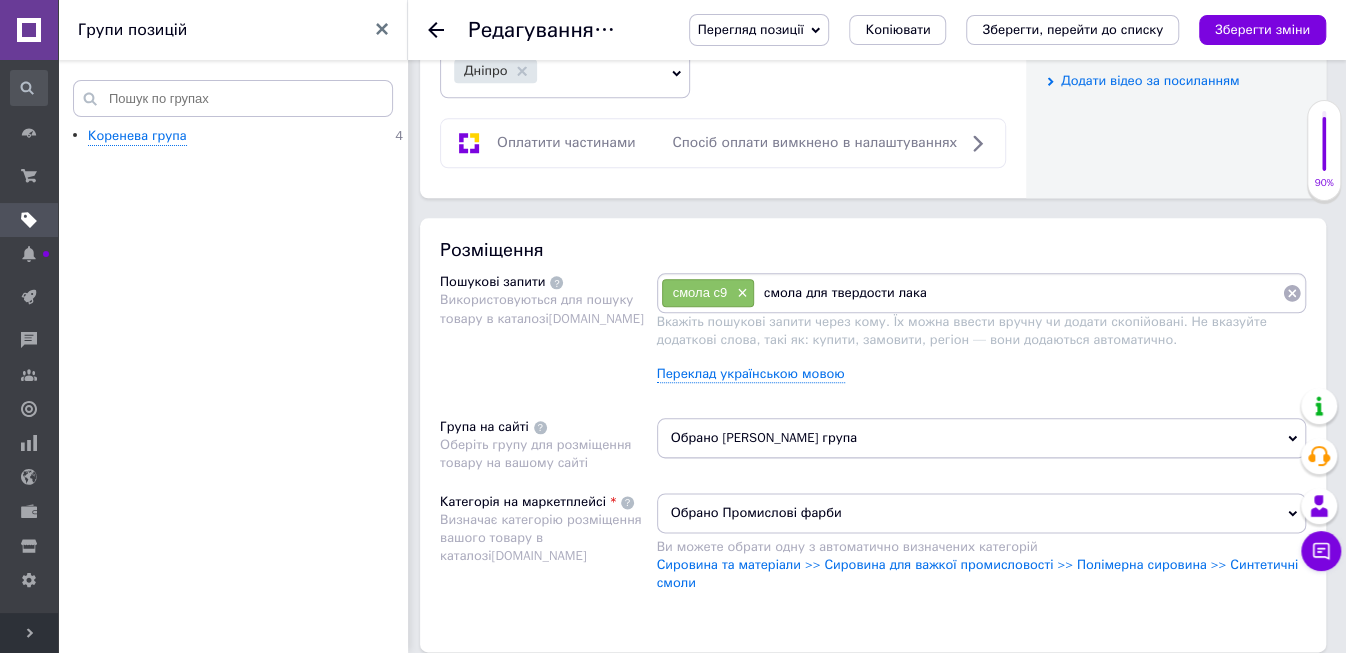 type on "смола для твердости лакас" 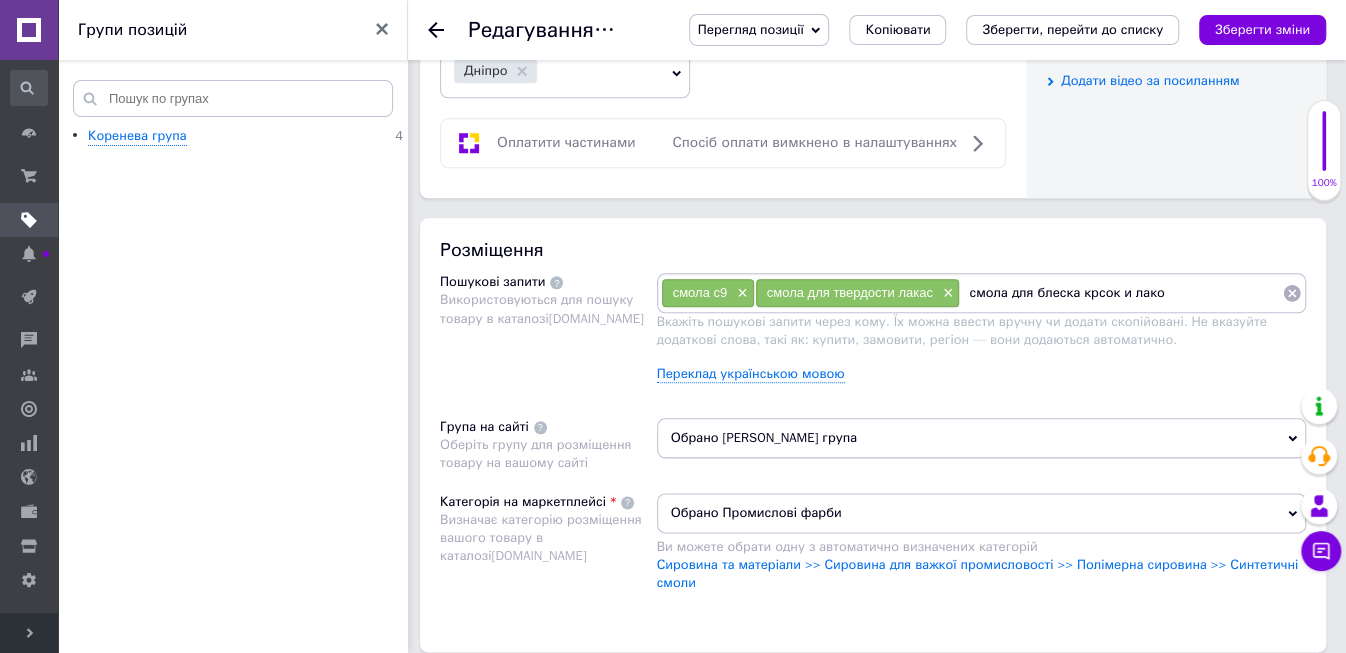 type on "смола для блеска крсок и лаков" 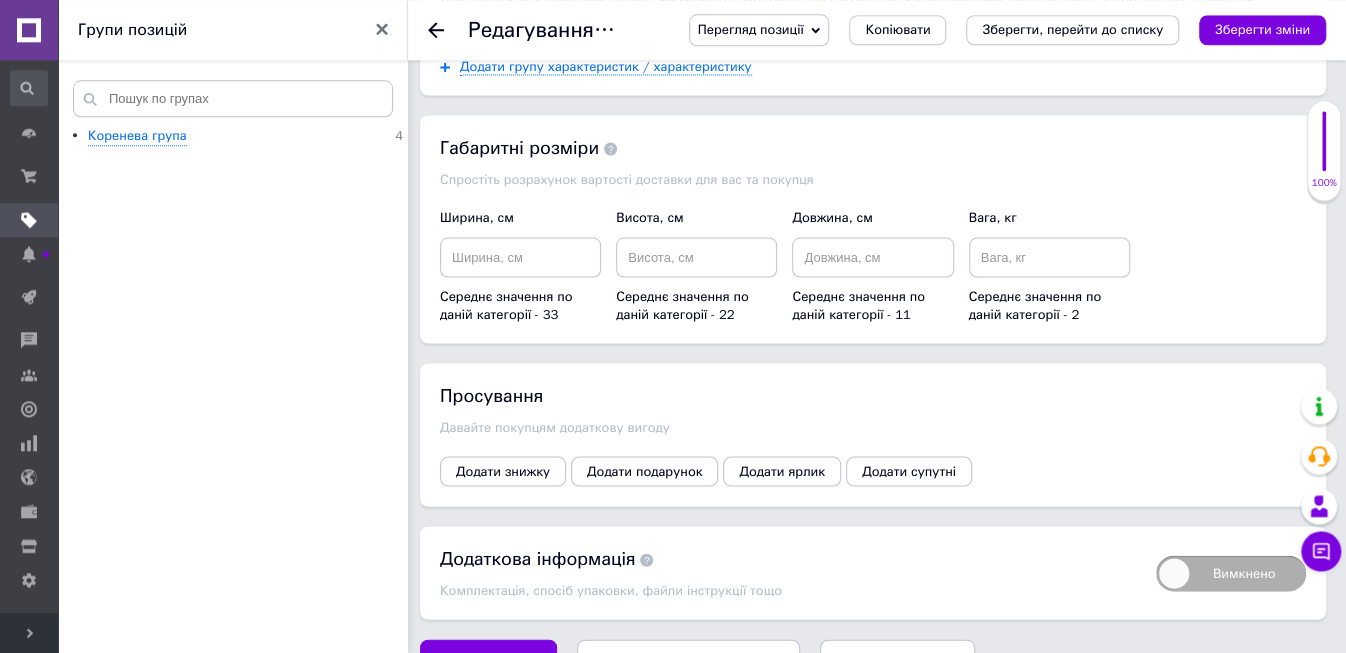 scroll, scrollTop: 2053, scrollLeft: 0, axis: vertical 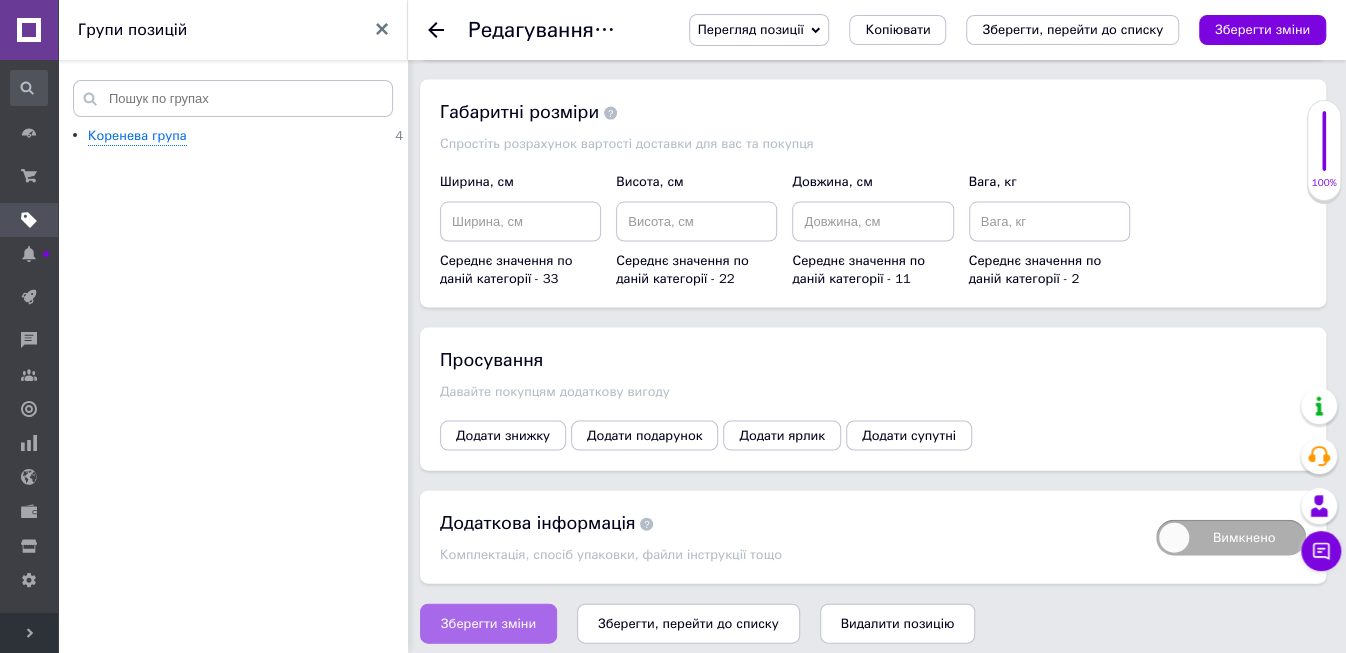 click on "Зберегти зміни" at bounding box center [488, 624] 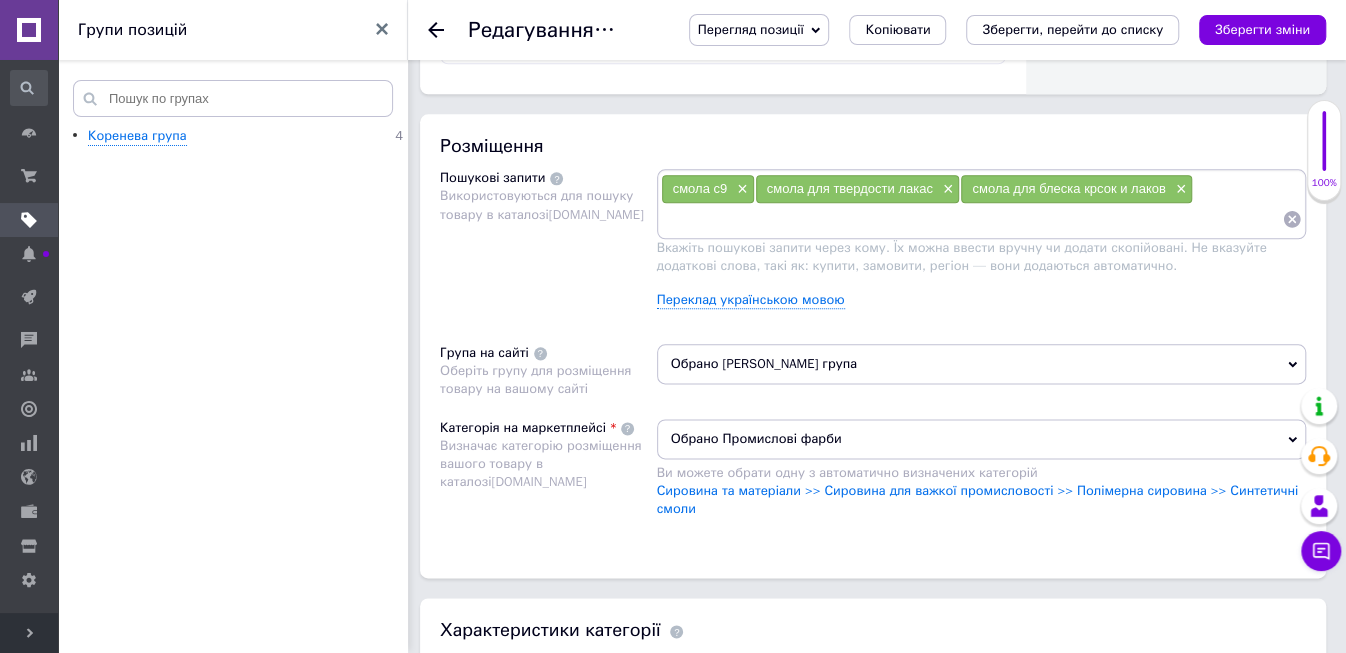 scroll, scrollTop: 1161, scrollLeft: 0, axis: vertical 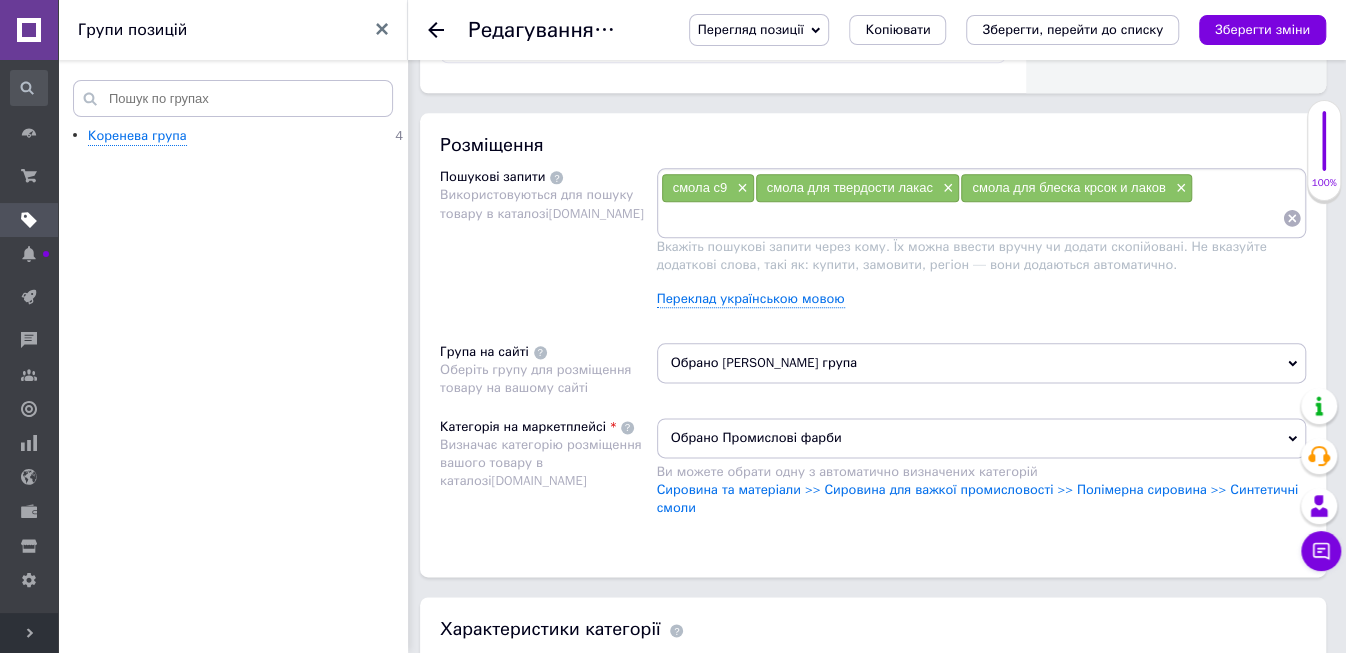 click at bounding box center [972, 218] 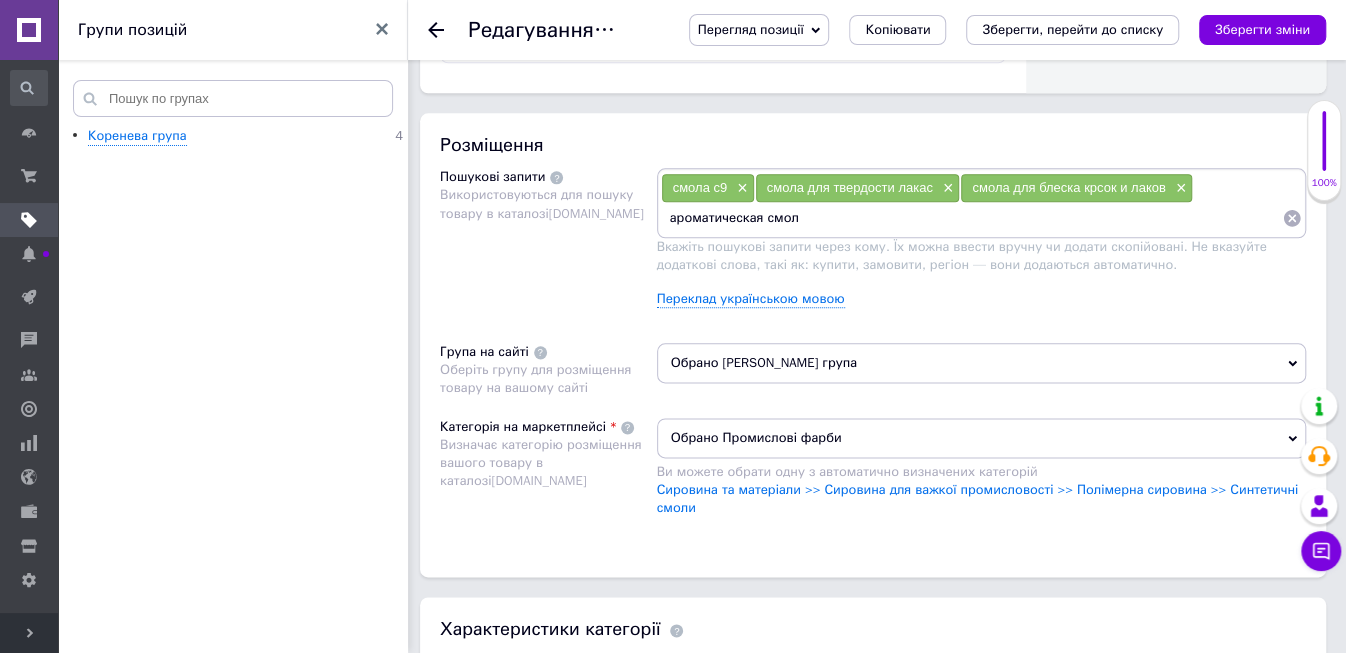 type on "ароматическая смола" 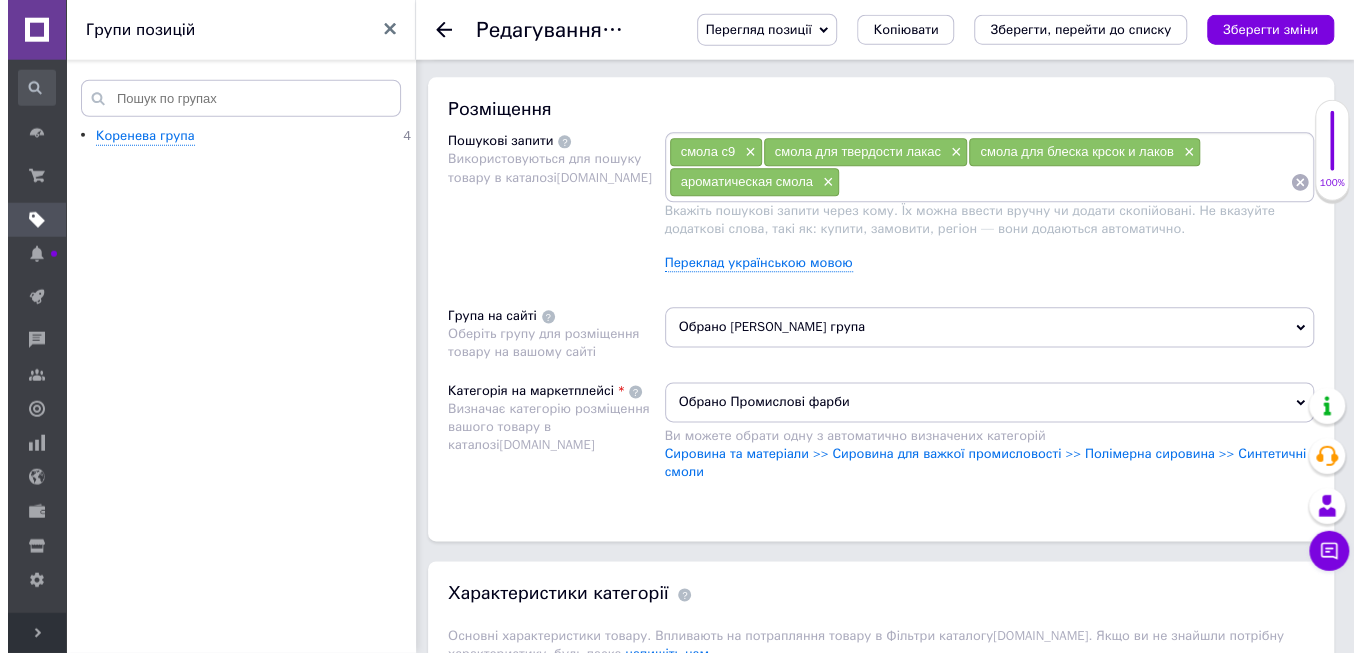 scroll, scrollTop: 1161, scrollLeft: 0, axis: vertical 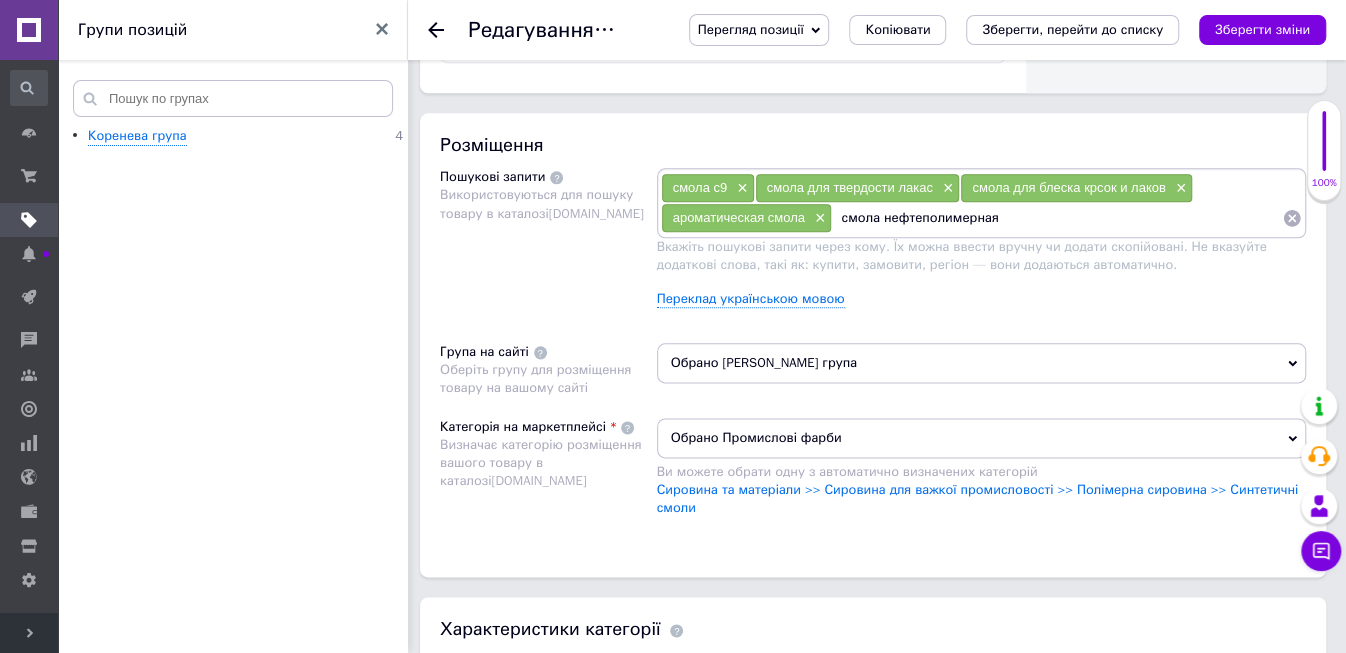 type on "смола нефтеполимерная" 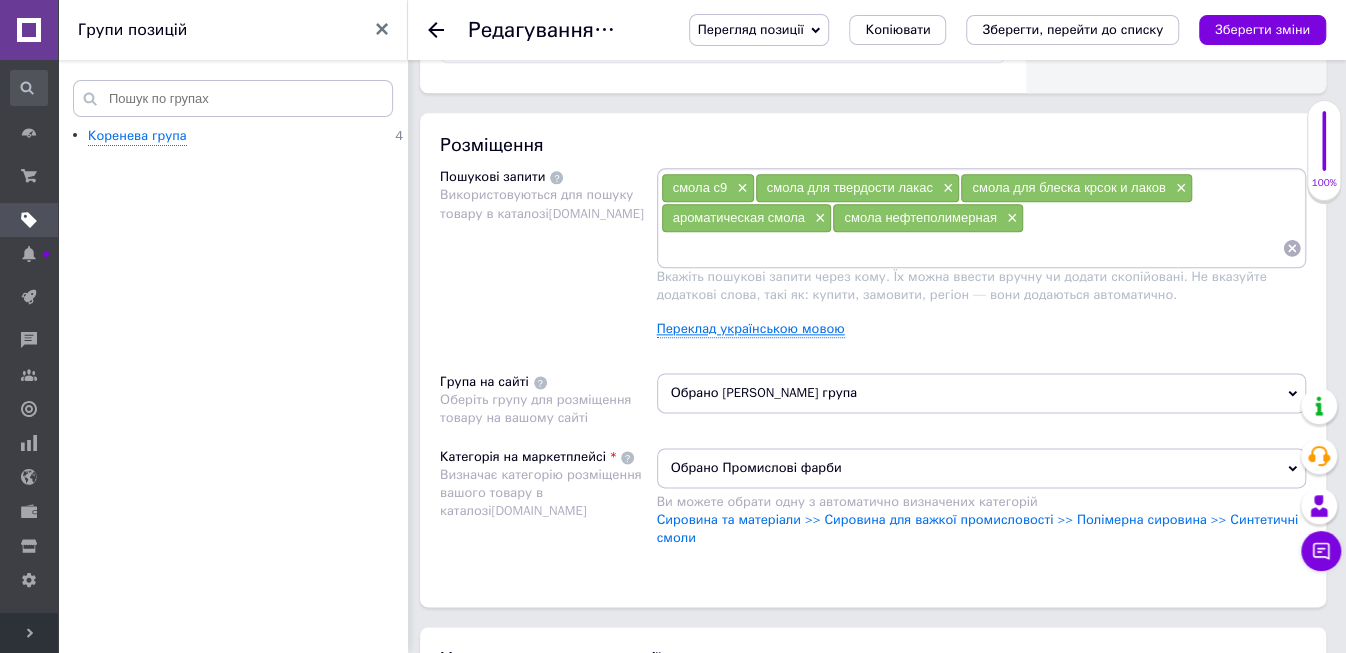 click on "Переклад українською мовою" at bounding box center (751, 329) 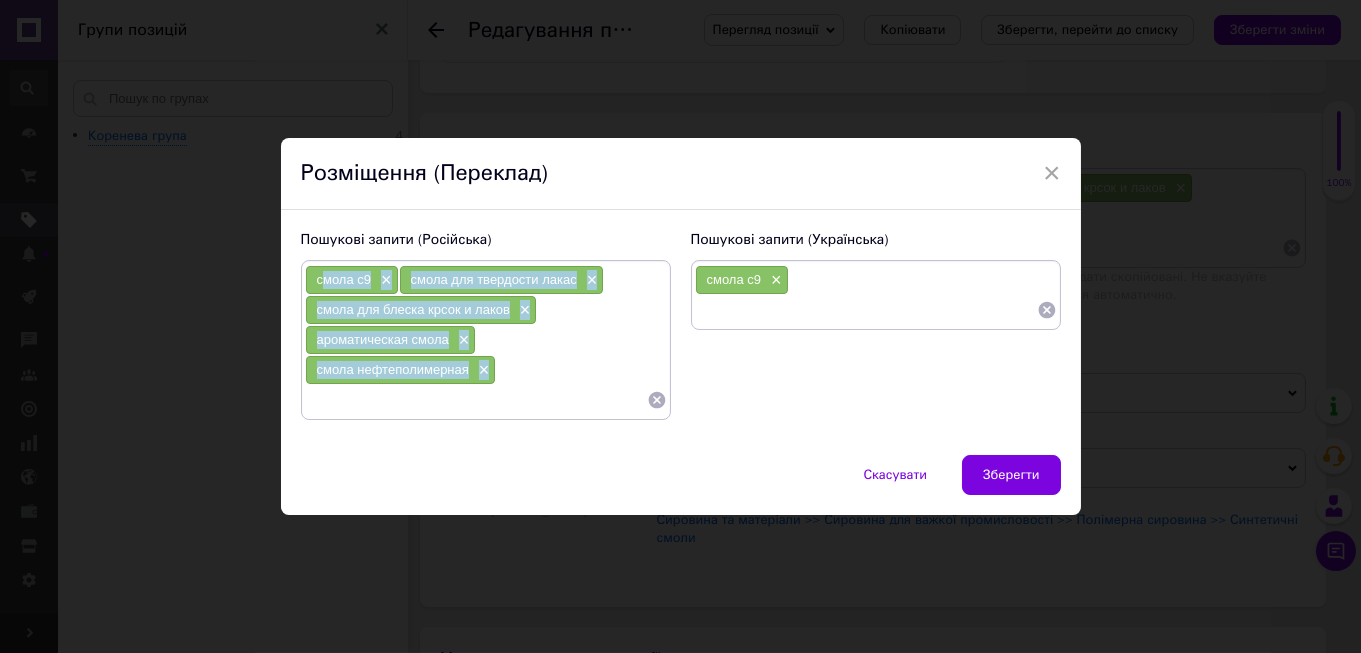 drag, startPoint x: 319, startPoint y: 269, endPoint x: 551, endPoint y: 391, distance: 262.1221 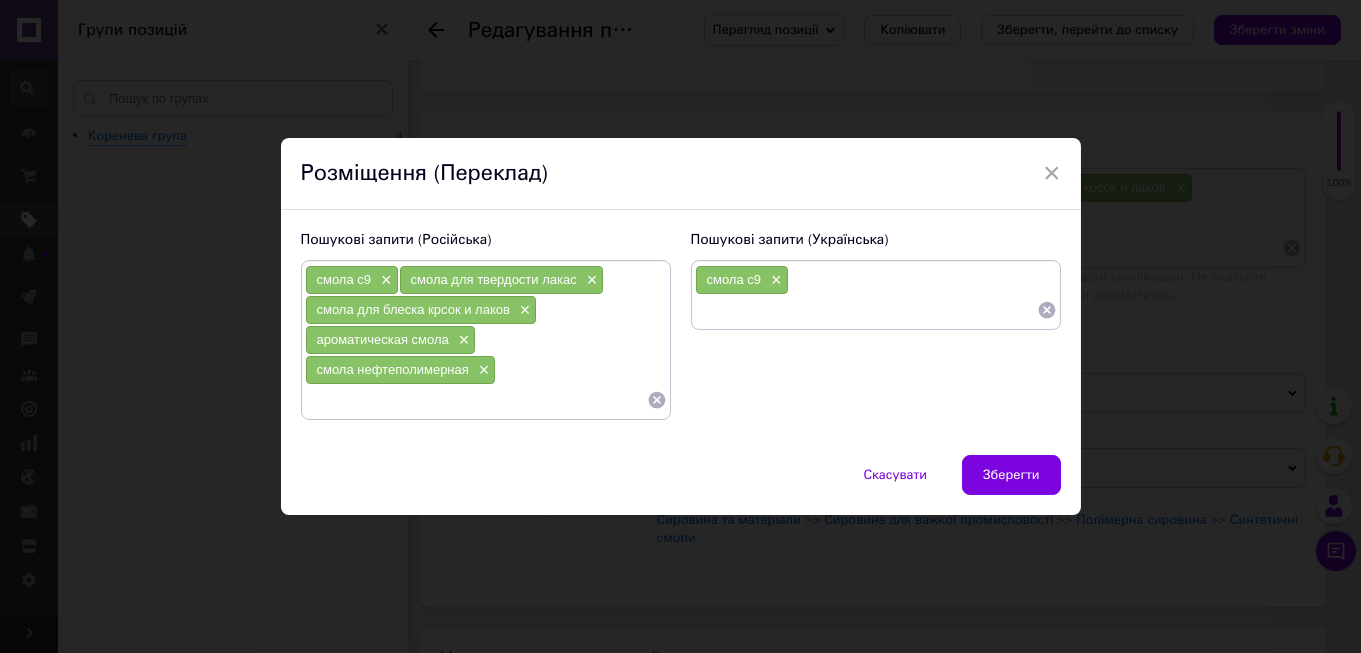 drag, startPoint x: 401, startPoint y: 411, endPoint x: 265, endPoint y: 341, distance: 152.9575 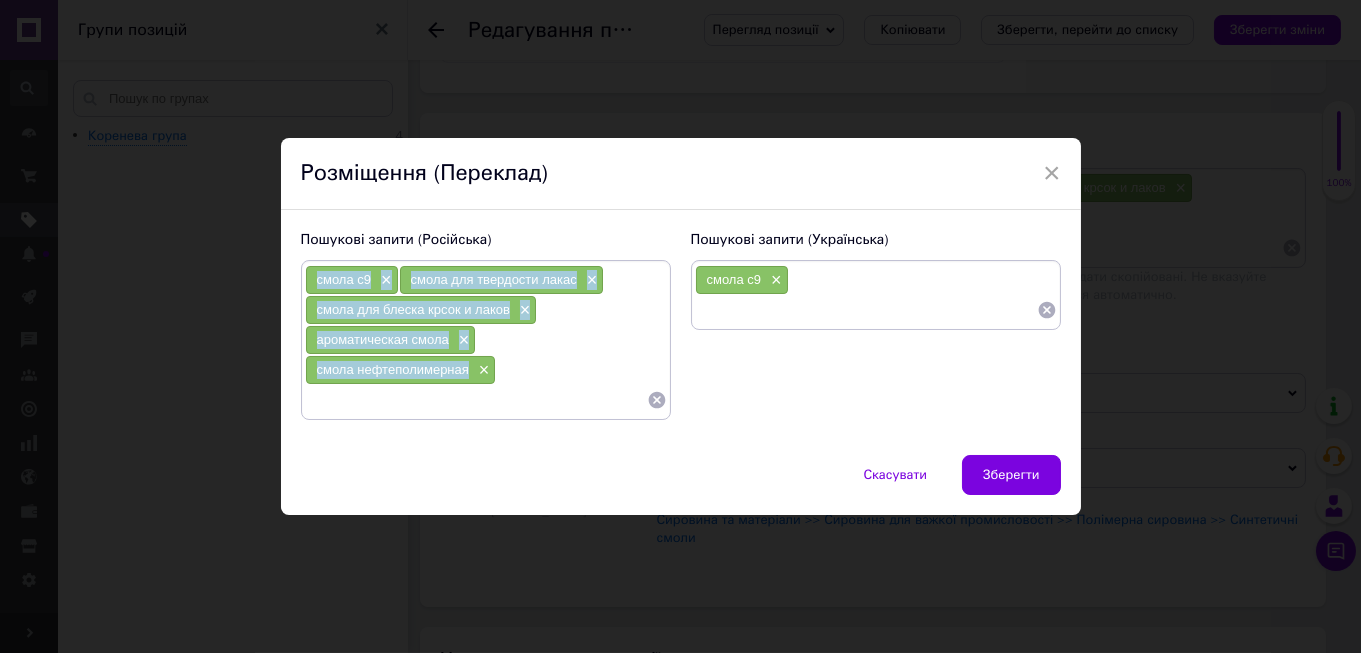 drag, startPoint x: 306, startPoint y: 280, endPoint x: 460, endPoint y: 366, distance: 176.38594 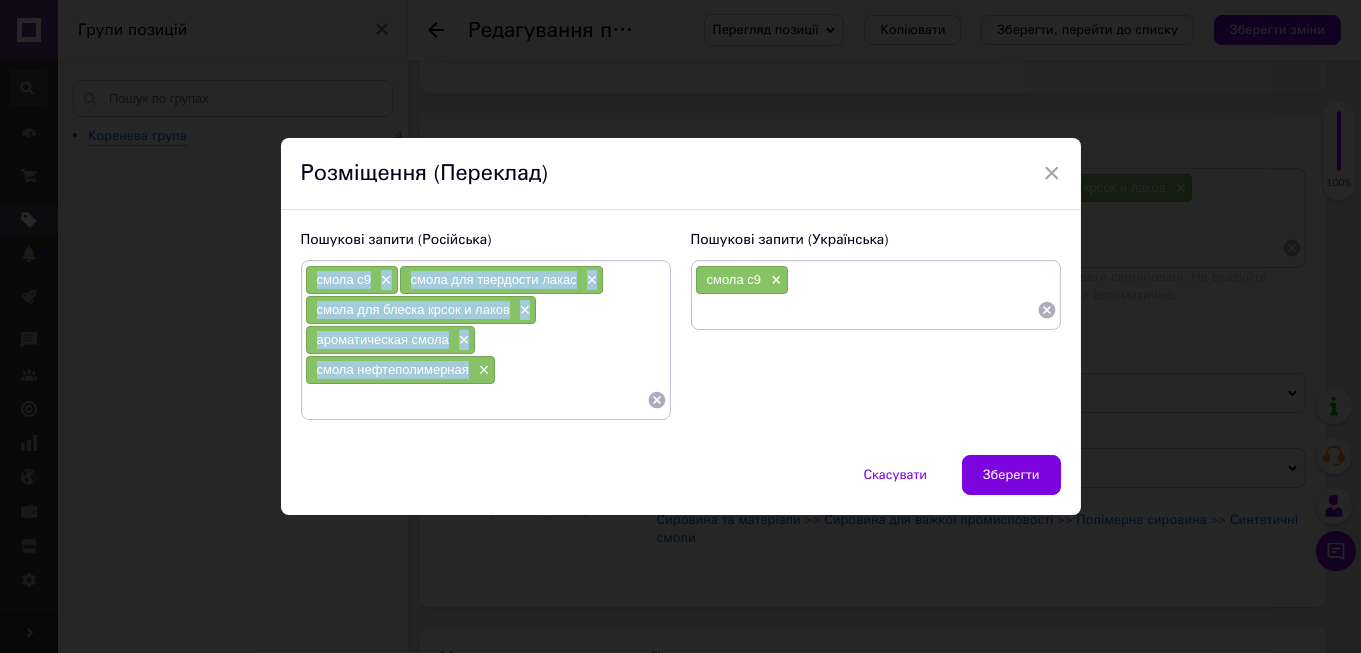 copy on "смола с9 × смола для твердости лакас × смола для блеска крсок и лаков × ароматическая смола × смола нефтеполимерная" 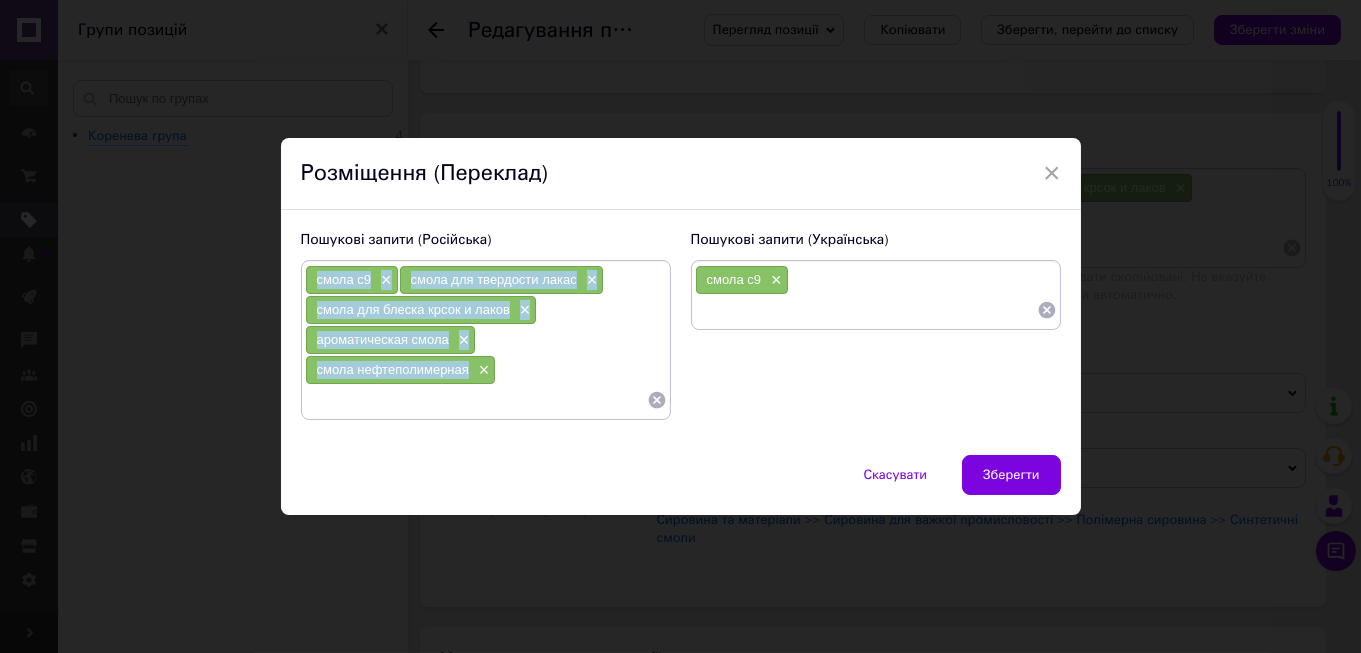 copy on "смола с9 × смола для твердости лакас × смола для блеска крсок и лаков × ароматическая смола × смола нефтеполимерная" 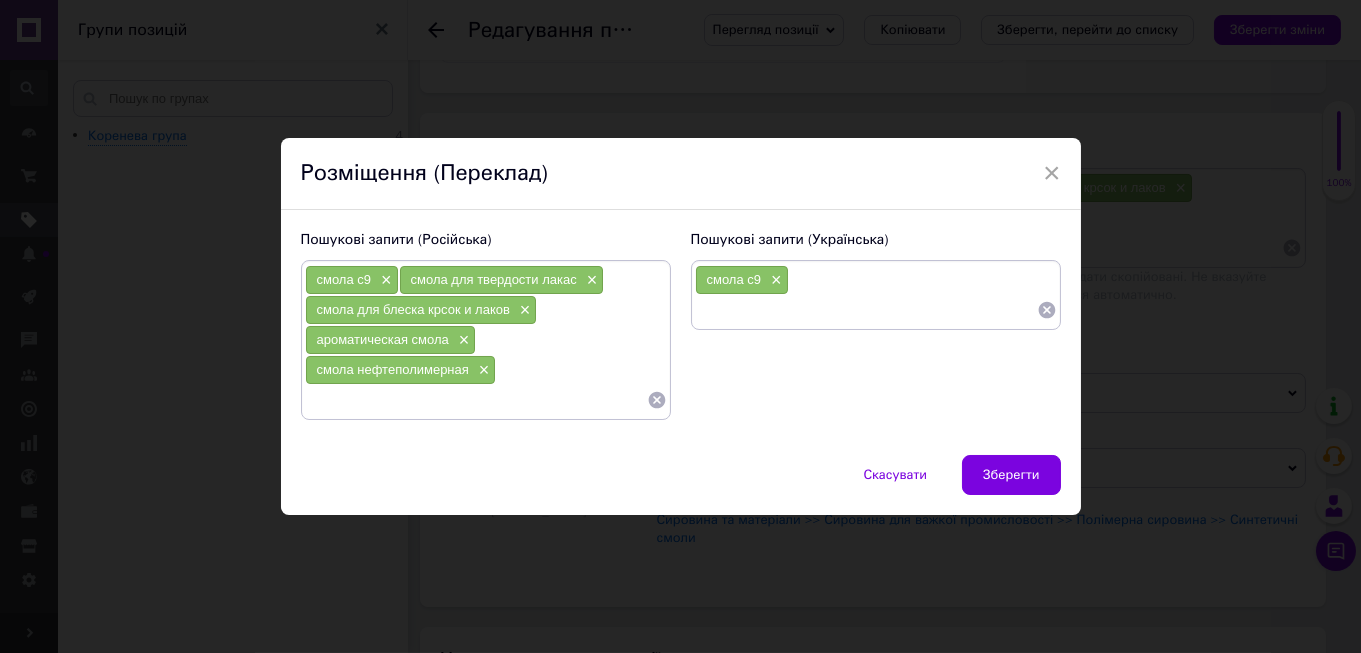paste on "смола с9× смола для твердості лакас смола для блиску крсок та лаків× ароматична смола× смола нафтополімерна" 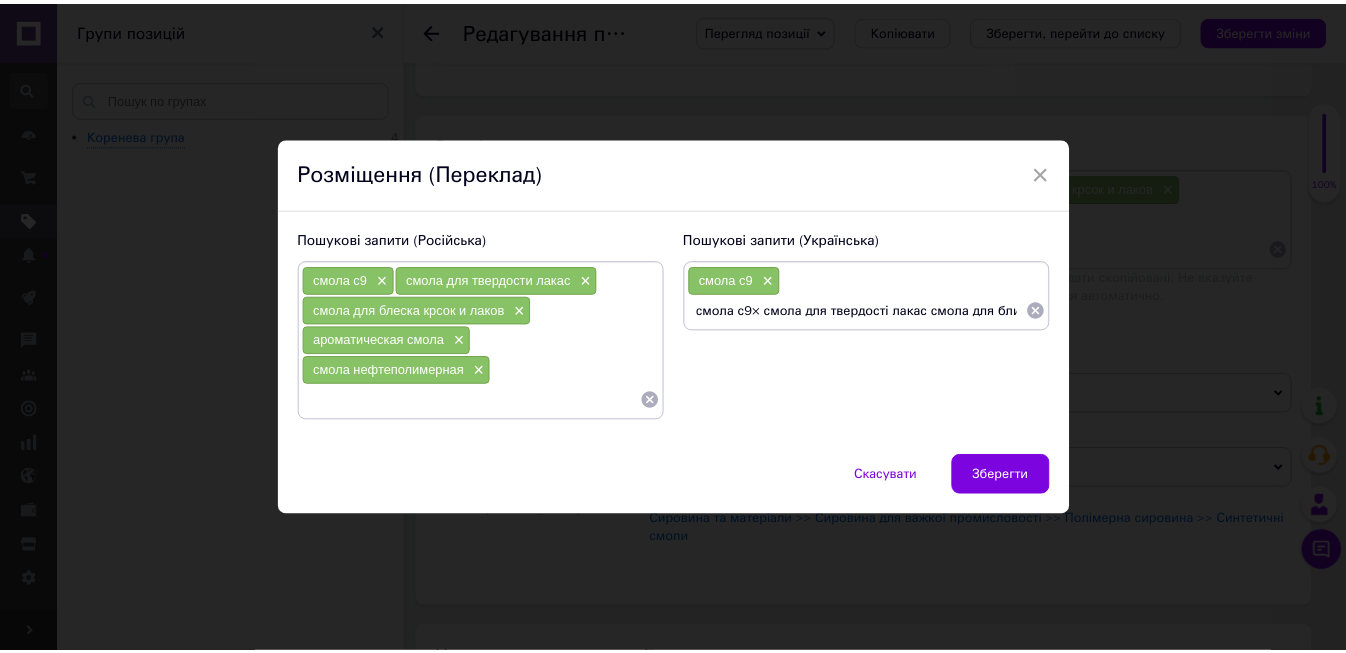 scroll, scrollTop: 0, scrollLeft: 367, axis: horizontal 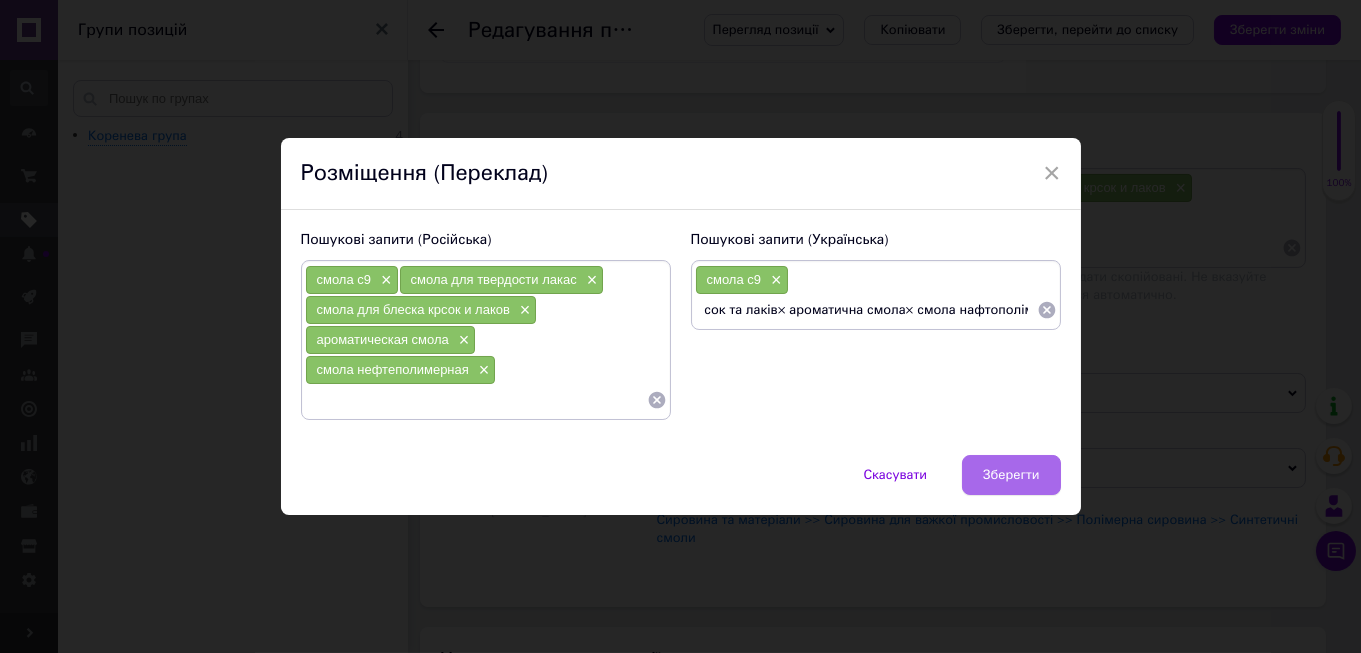type on "смола с9× смола для твердості лакас смола для блиску крсок та лаків× ароматична смола× смола нафтополімерна" 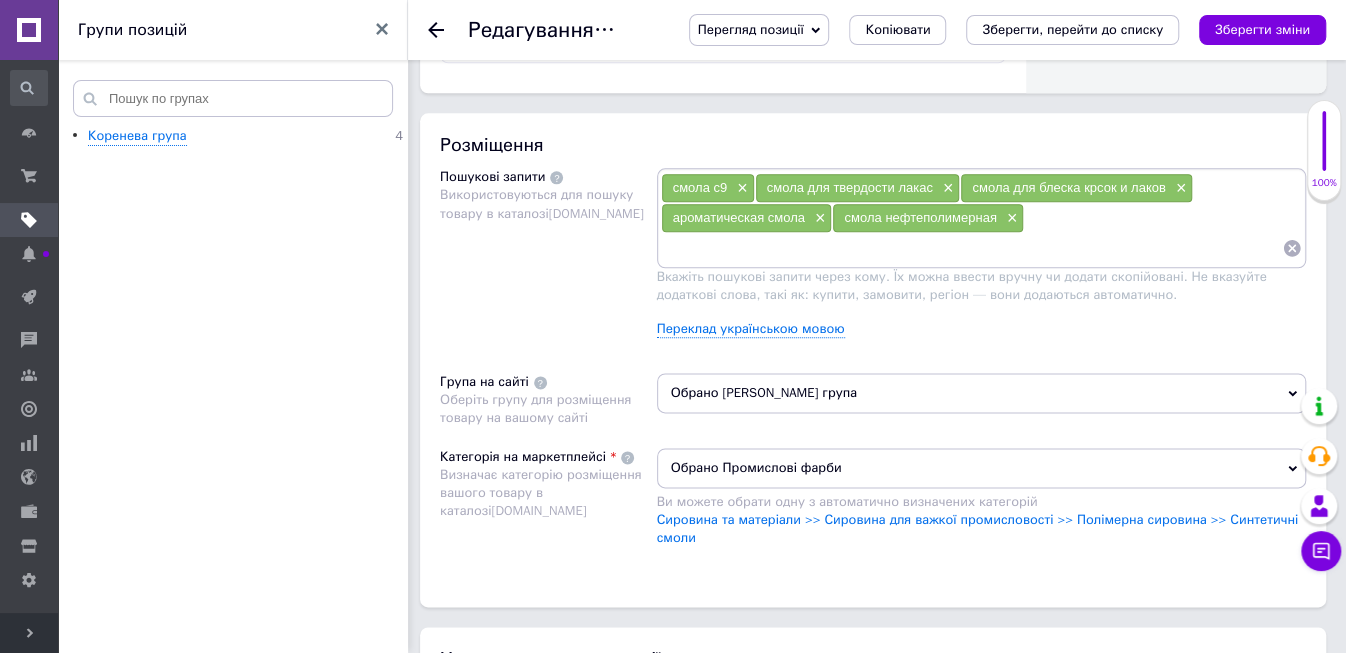 click on "смола для блеска крсок и лаков" at bounding box center (1068, 187) 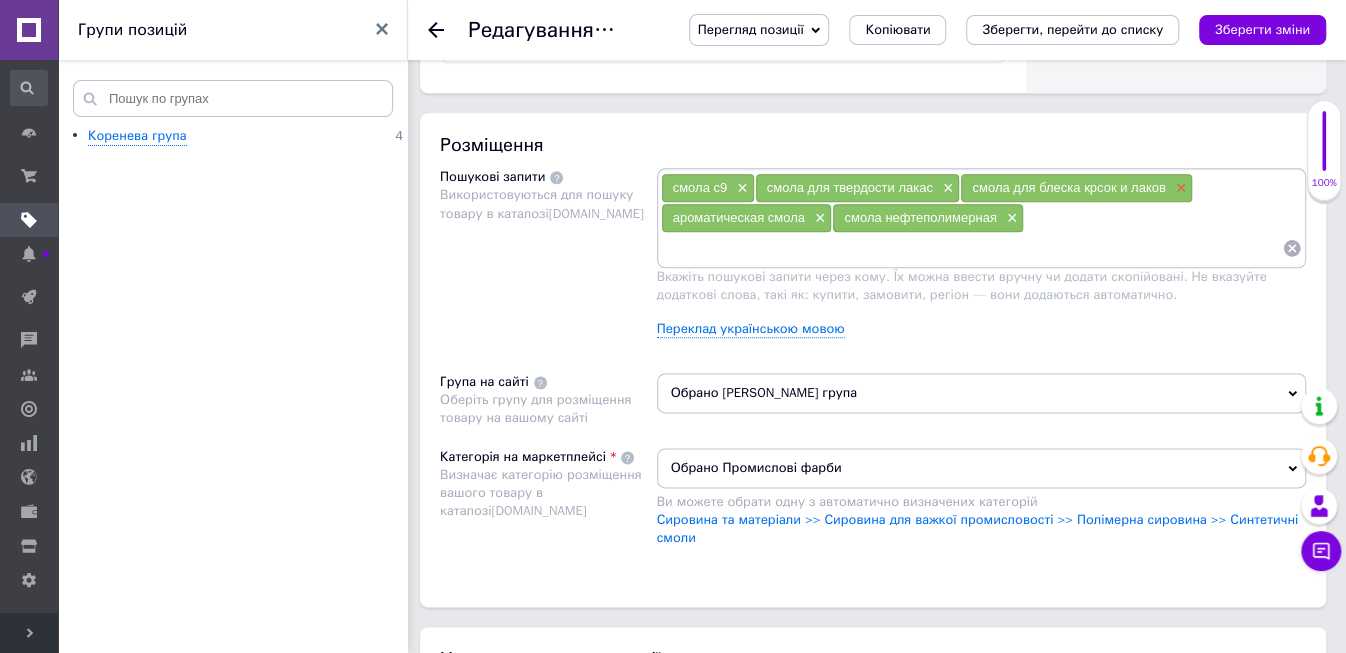 click on "×" at bounding box center (1179, 188) 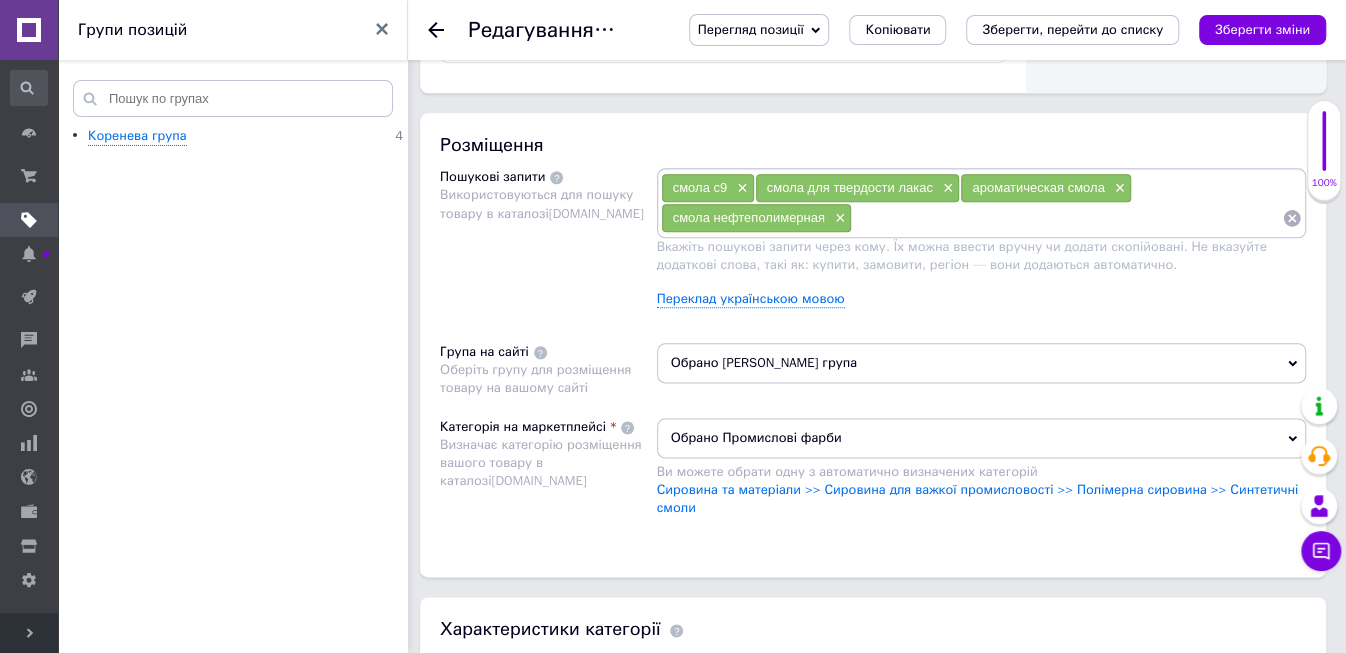 click at bounding box center [1067, 218] 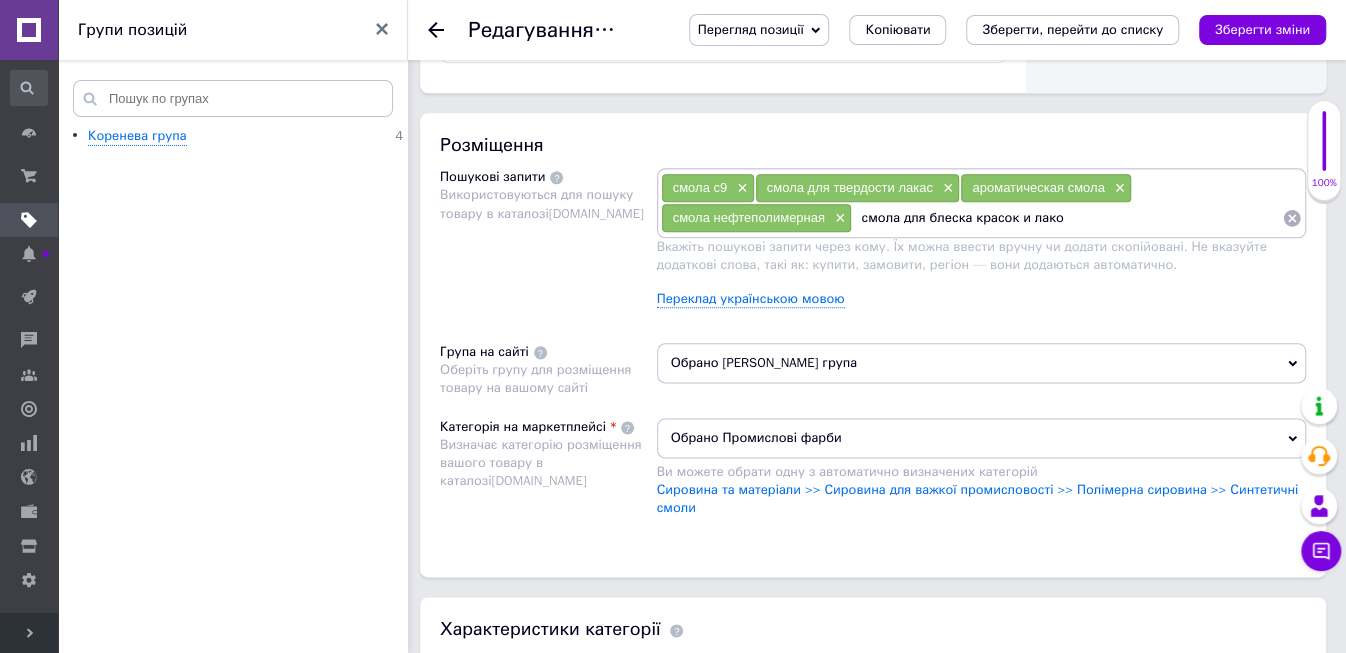 type on "смола для блеска красок и лаков" 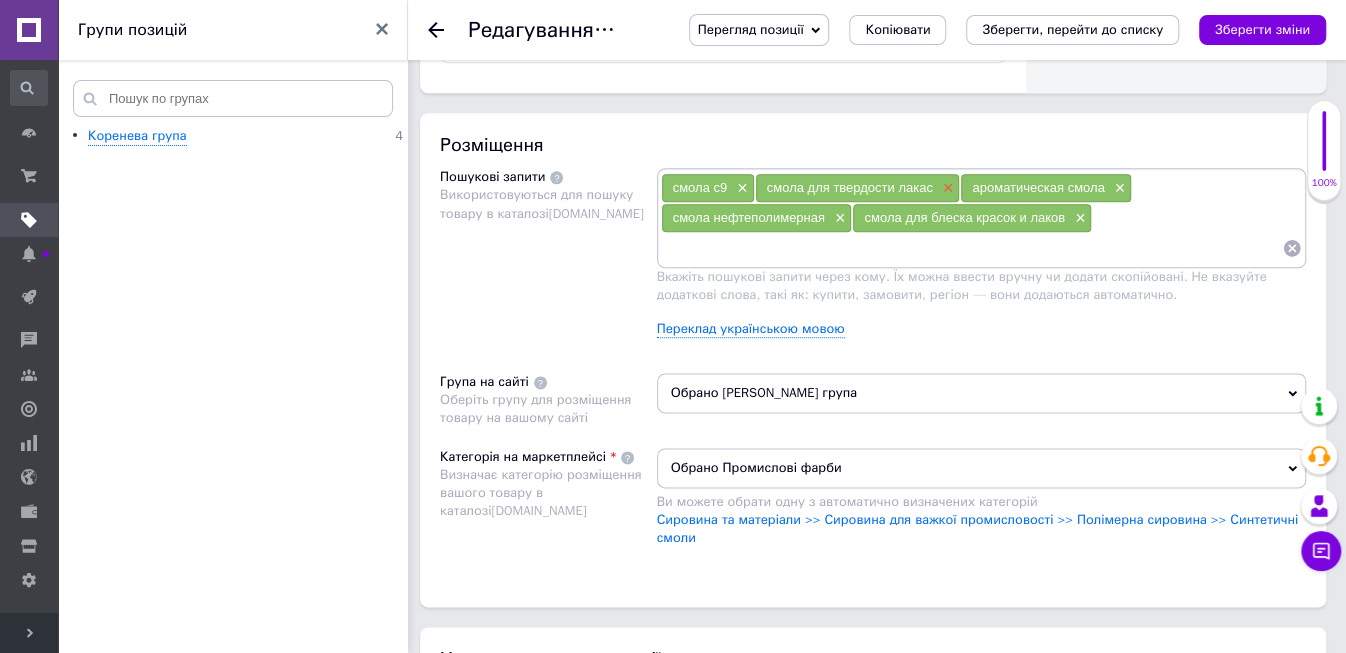 click on "×" at bounding box center [946, 188] 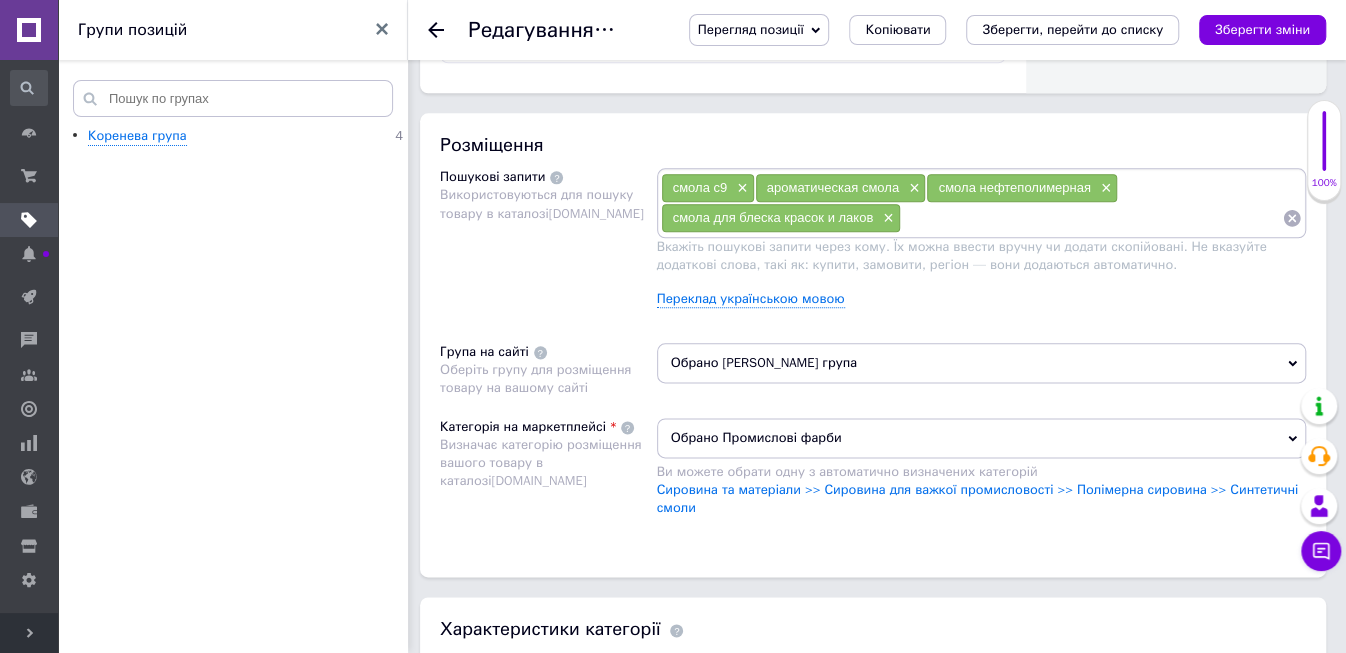 click at bounding box center [1091, 218] 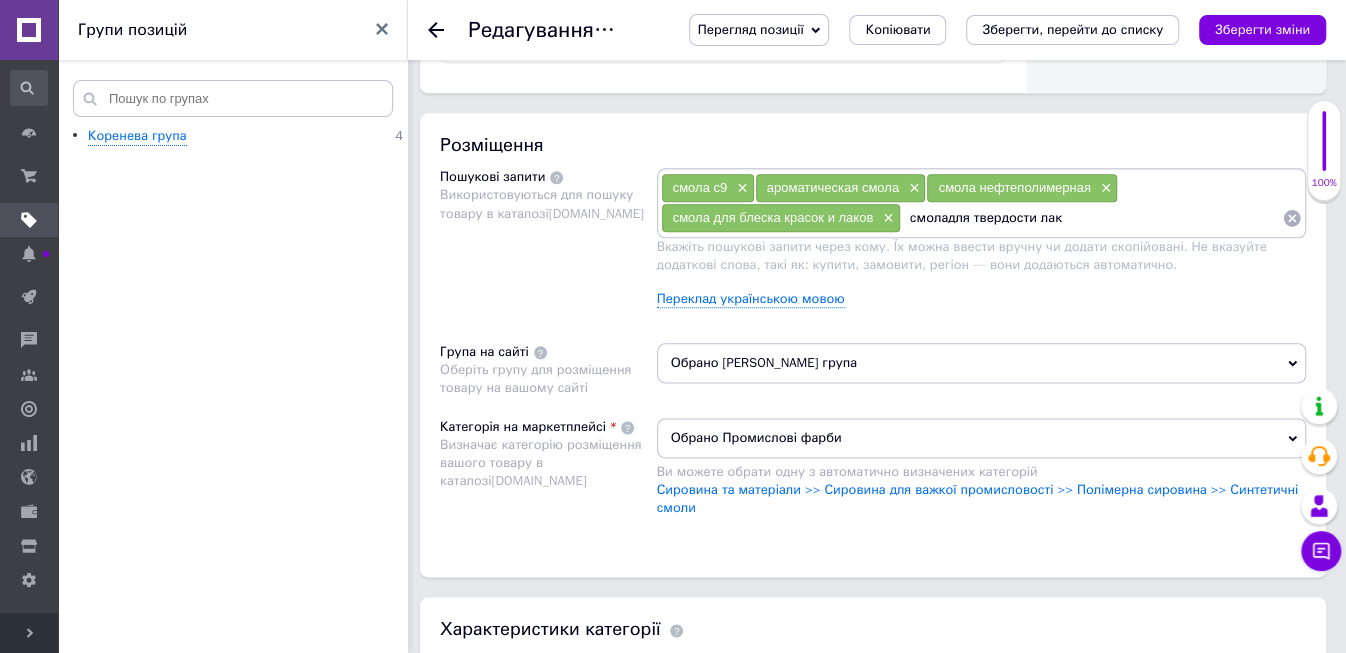 type on "смоладля твердости лака" 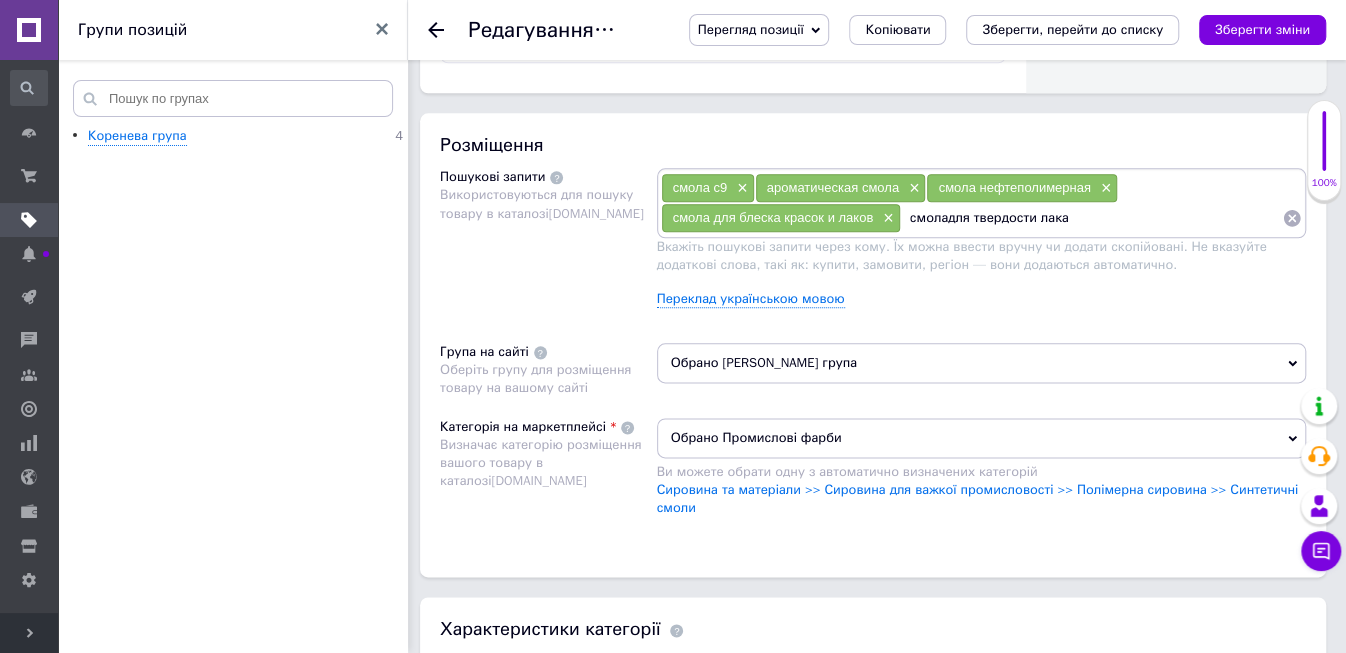 type 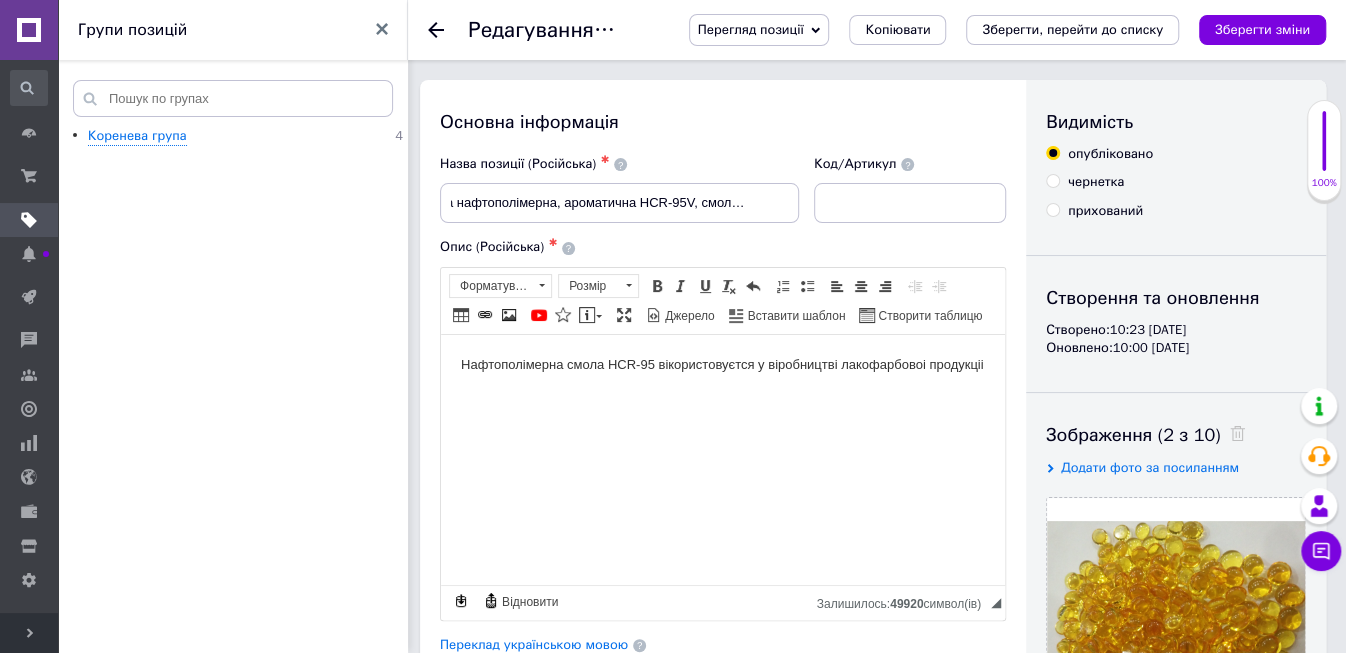 scroll, scrollTop: 316, scrollLeft: 0, axis: vertical 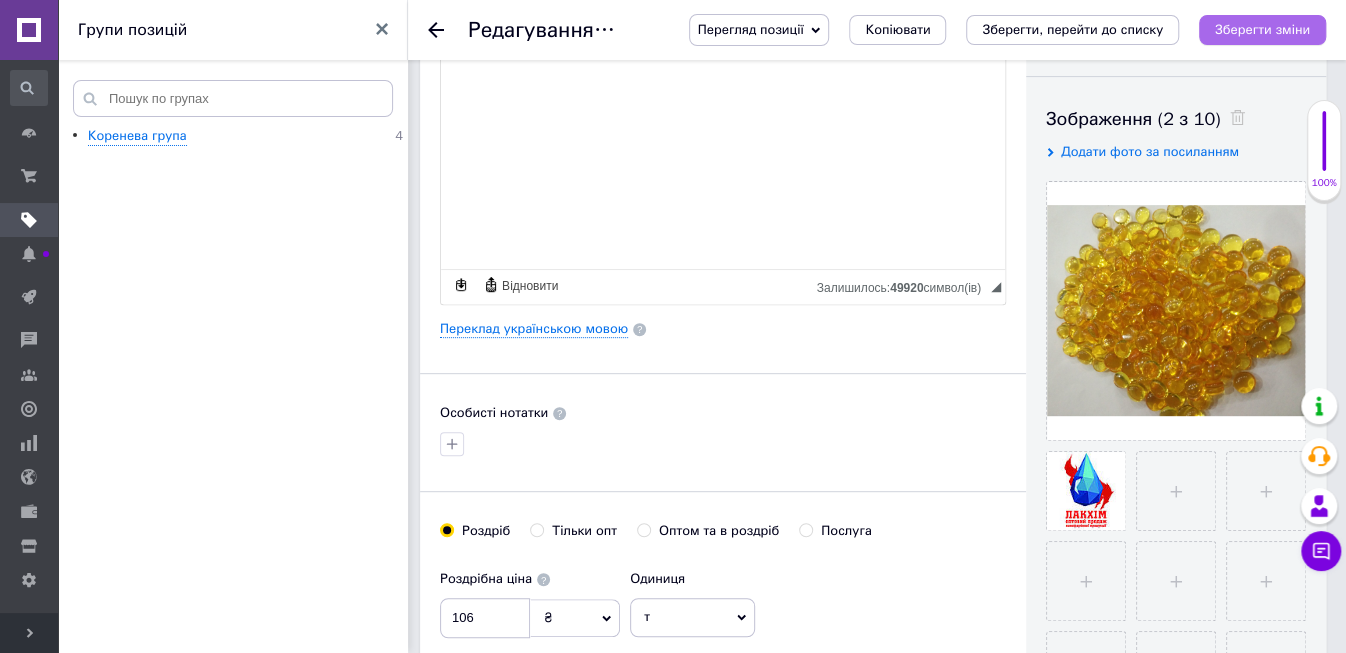 click on "Зберегти зміни" at bounding box center [1262, 29] 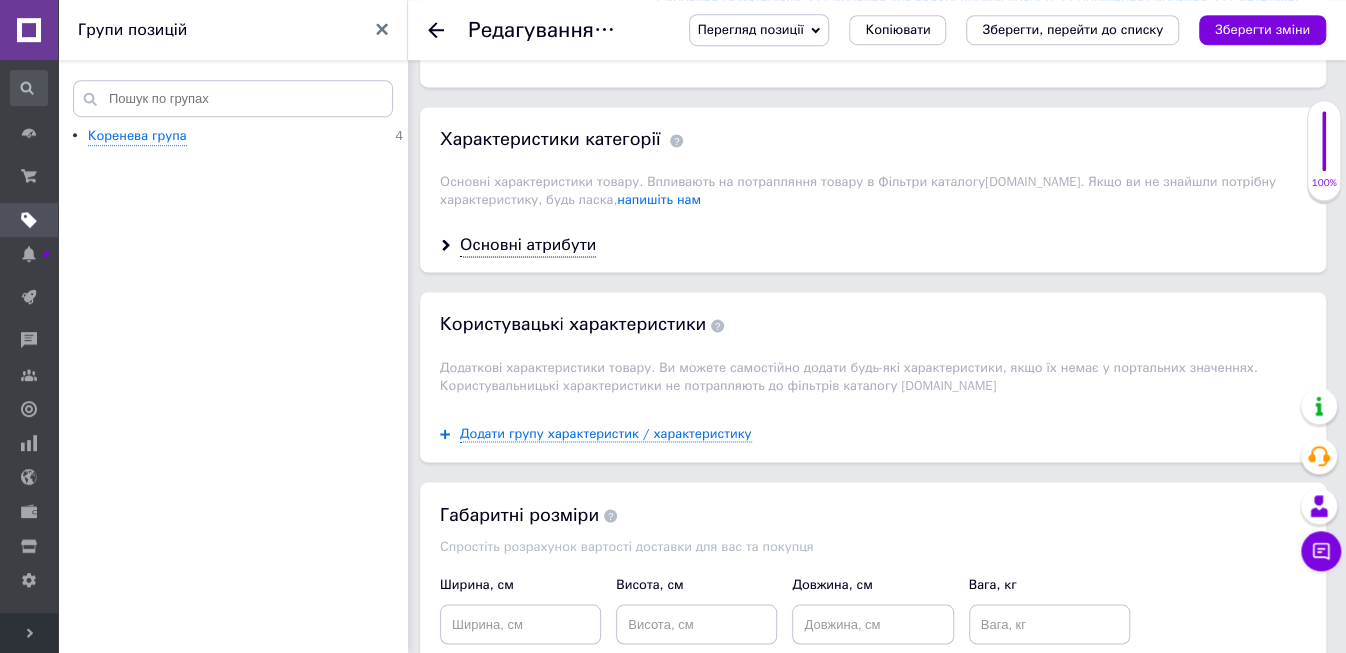 scroll, scrollTop: 2006, scrollLeft: 0, axis: vertical 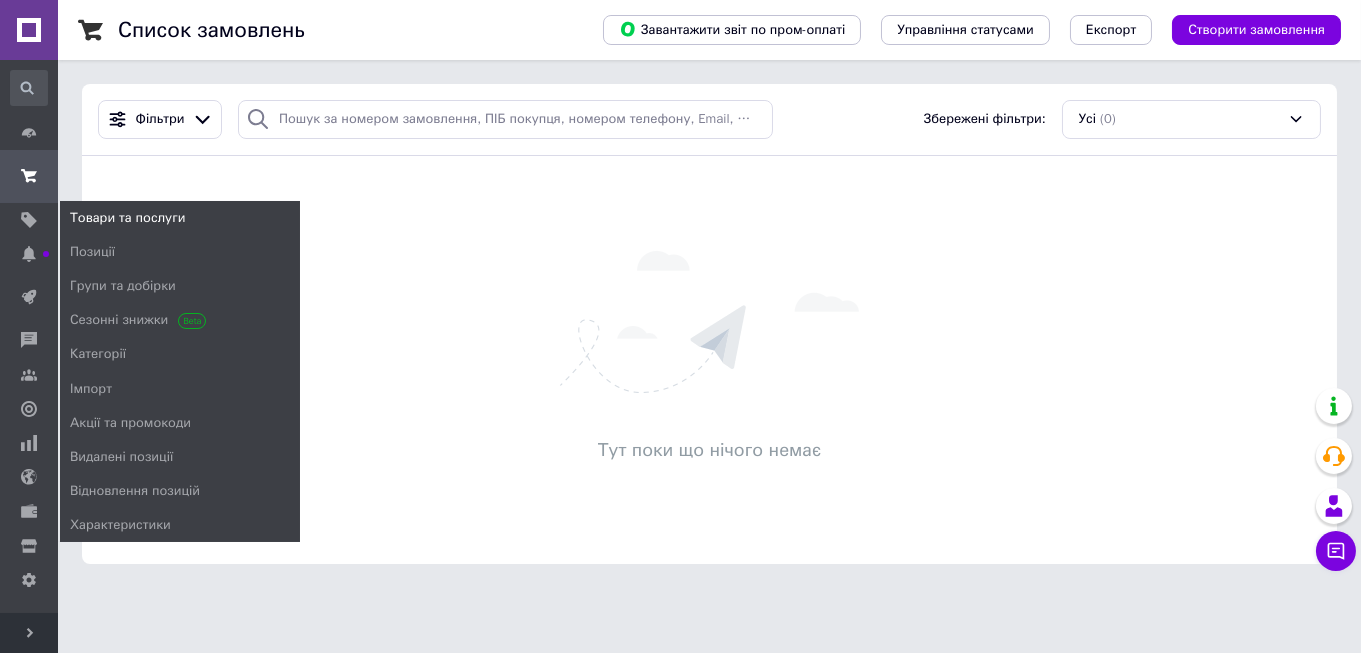 click on "Товари та послуги" at bounding box center (127, 218) 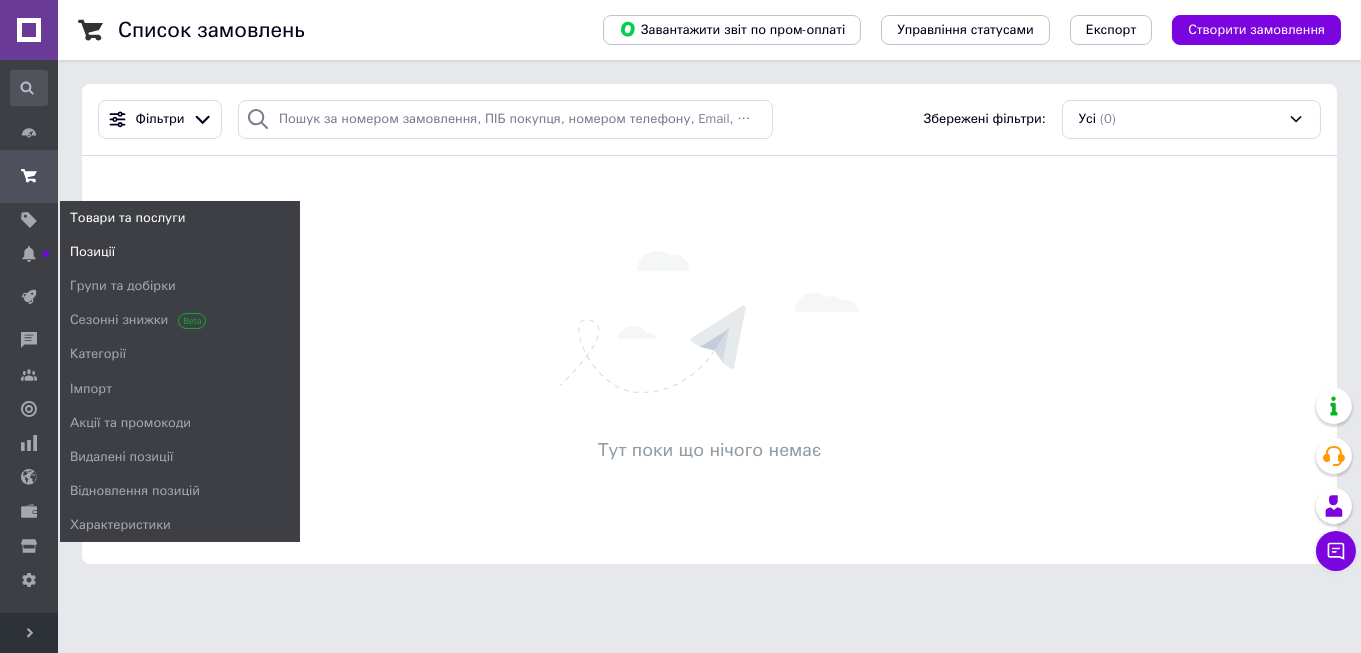 click on "Позиції" at bounding box center [92, 252] 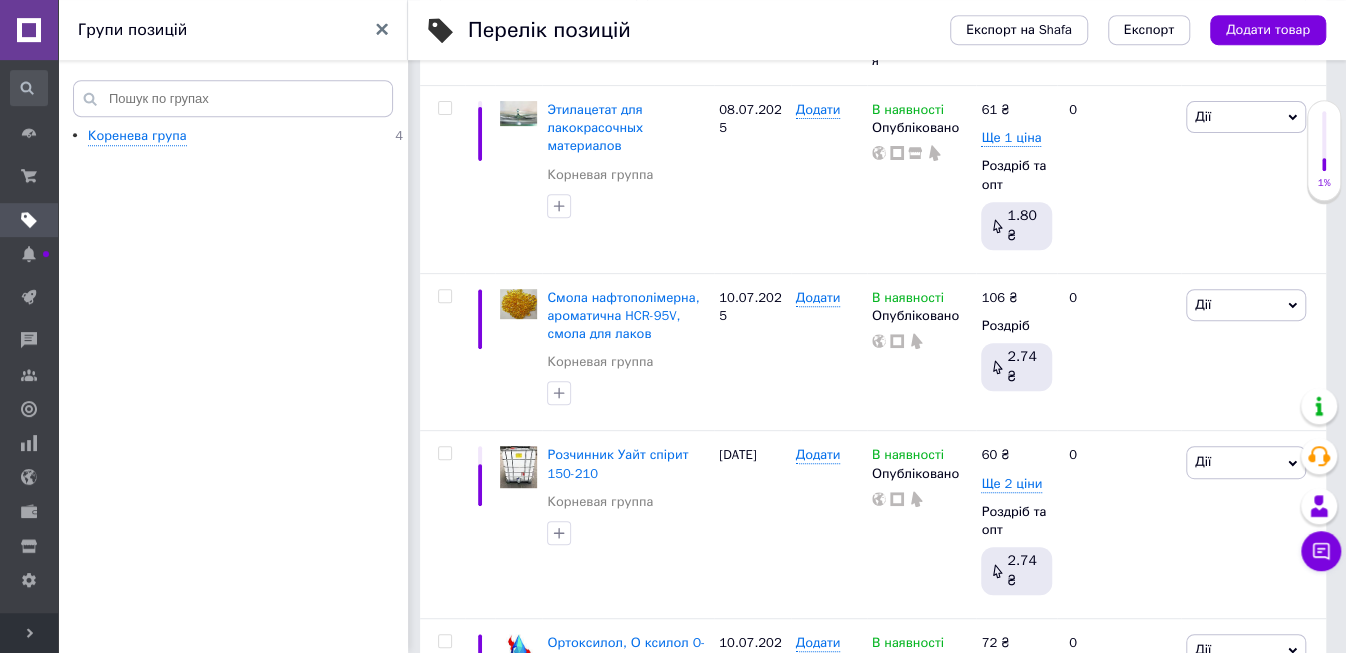 scroll, scrollTop: 422, scrollLeft: 0, axis: vertical 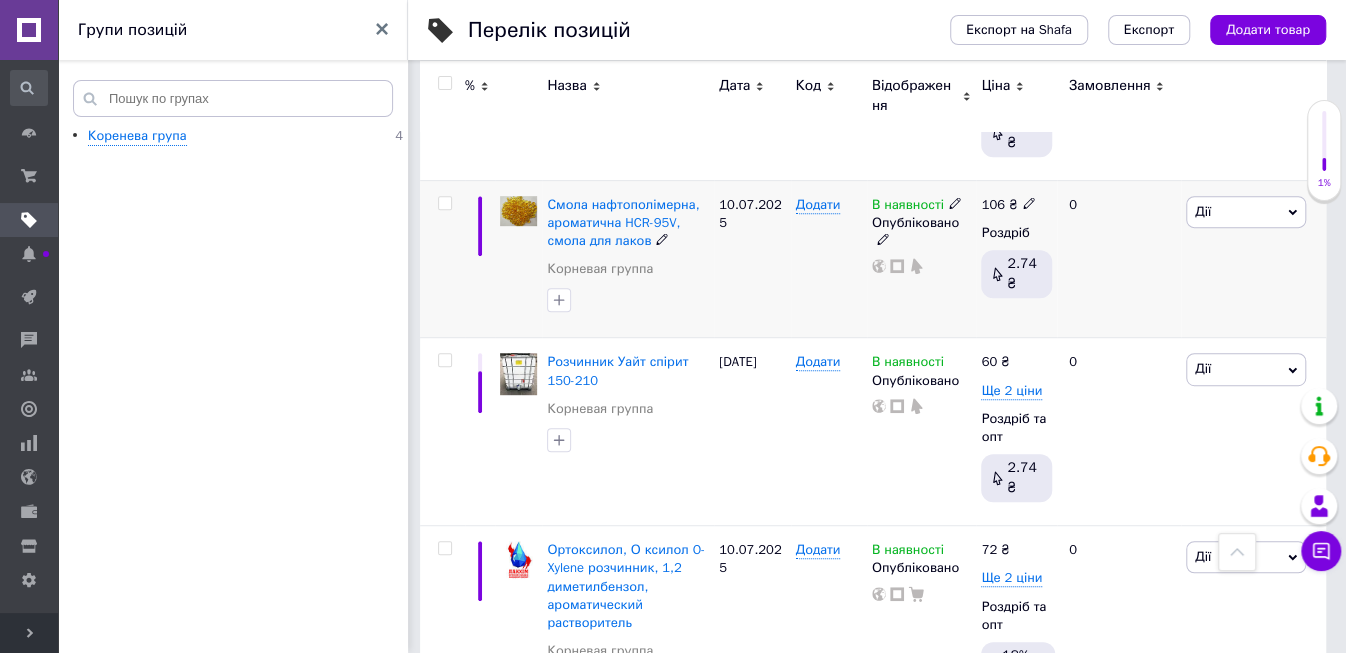 click on "Дії" at bounding box center (1246, 212) 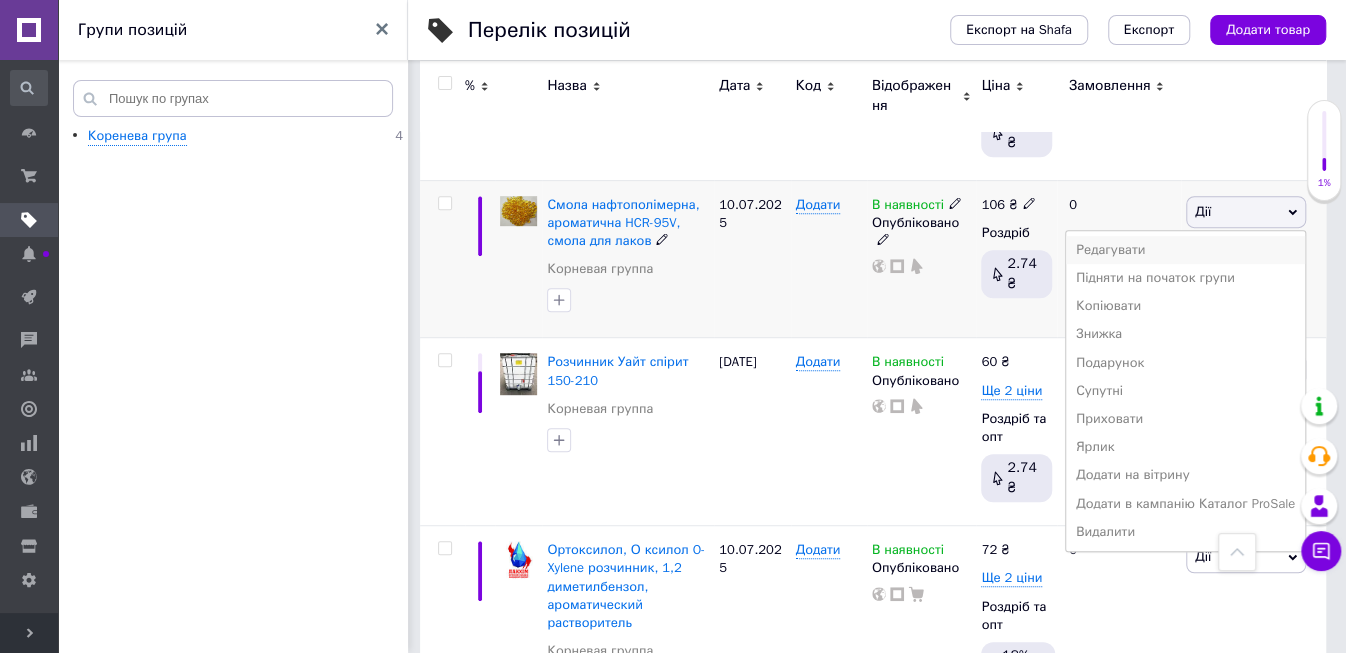 click on "Редагувати" at bounding box center (1185, 250) 